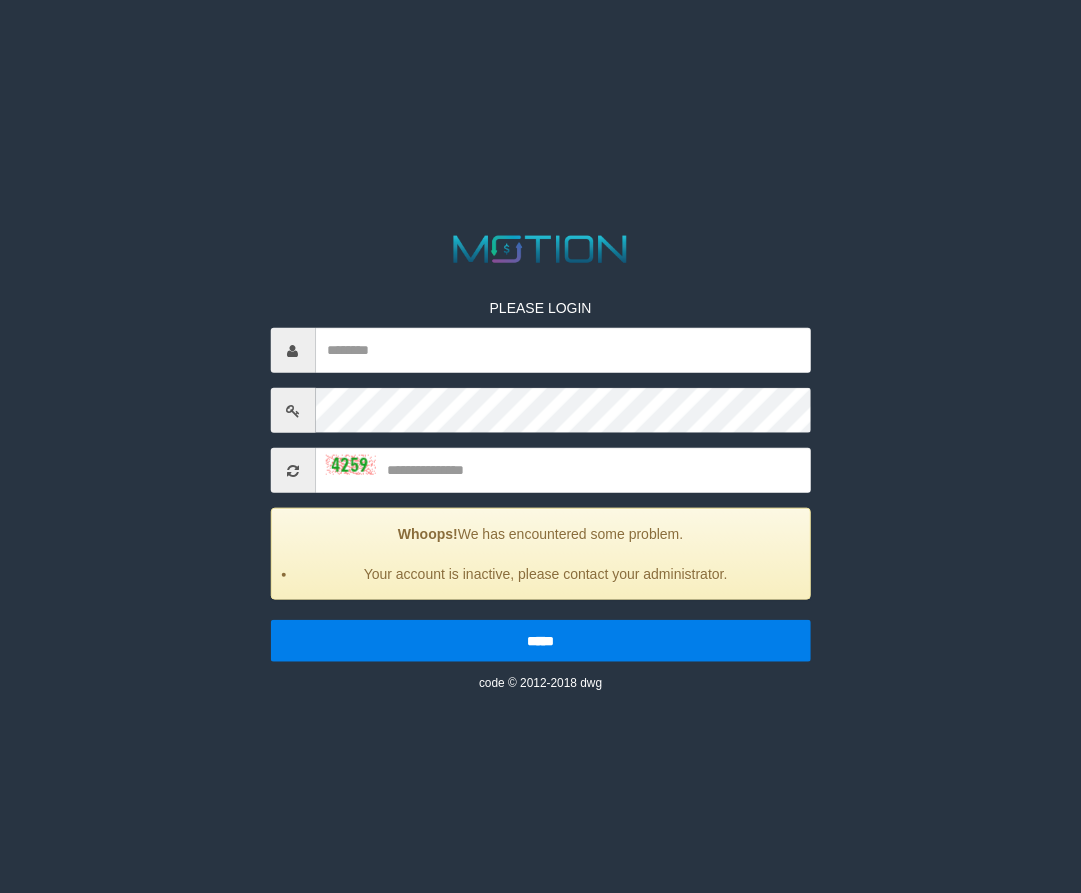 scroll, scrollTop: 0, scrollLeft: 0, axis: both 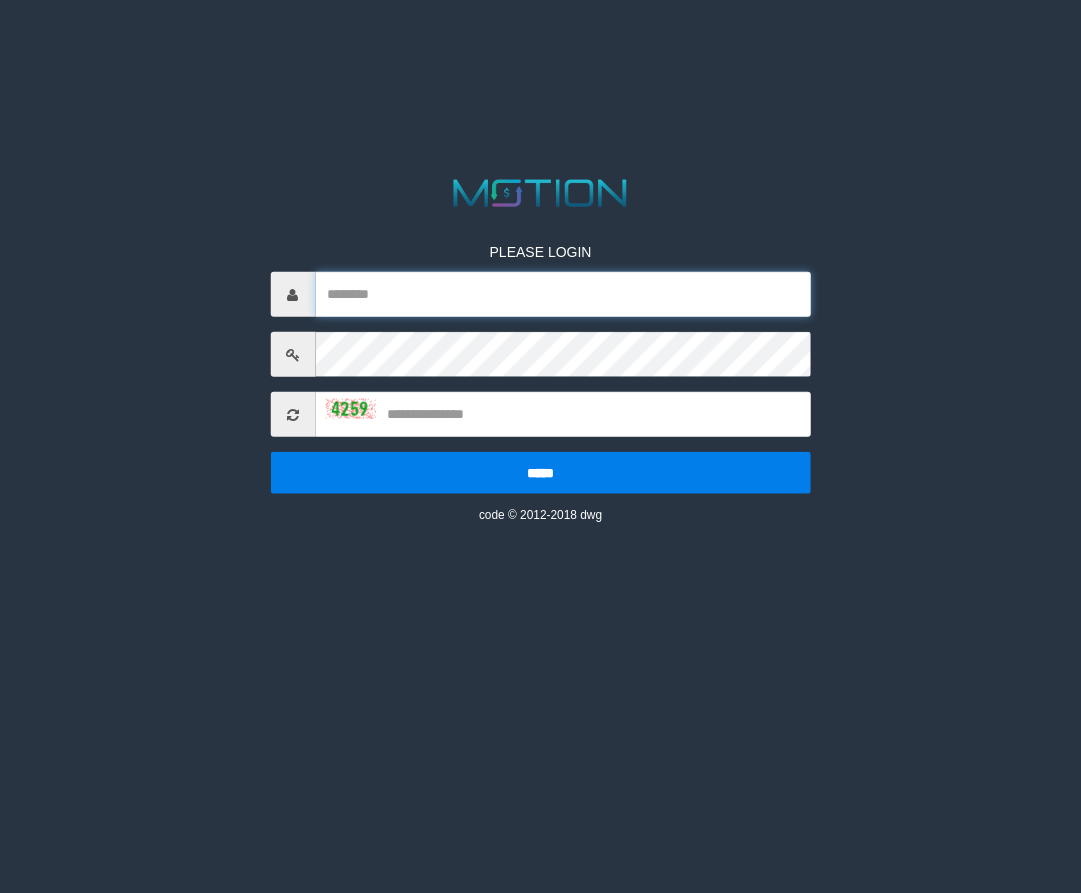 type on "*********" 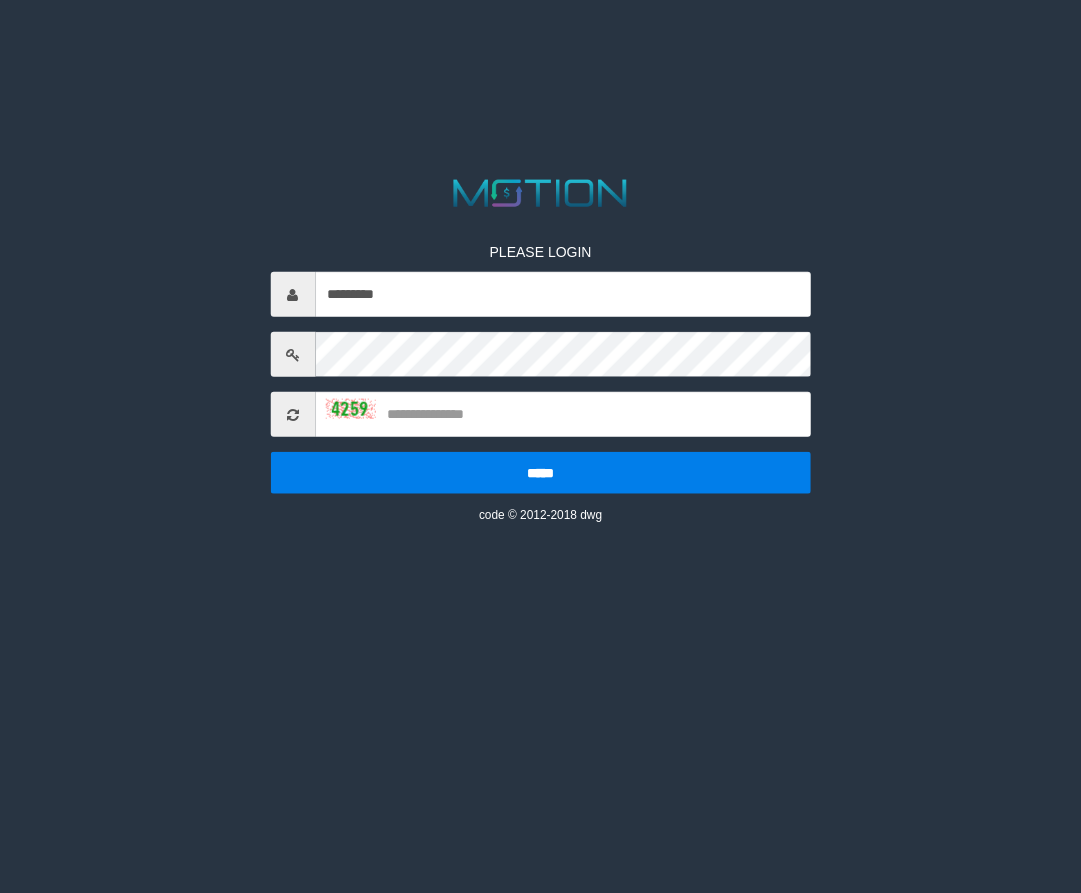 click on "PLEASE LOGIN
*********
*****
code © 2012-2018 dwg" at bounding box center [540, 368] 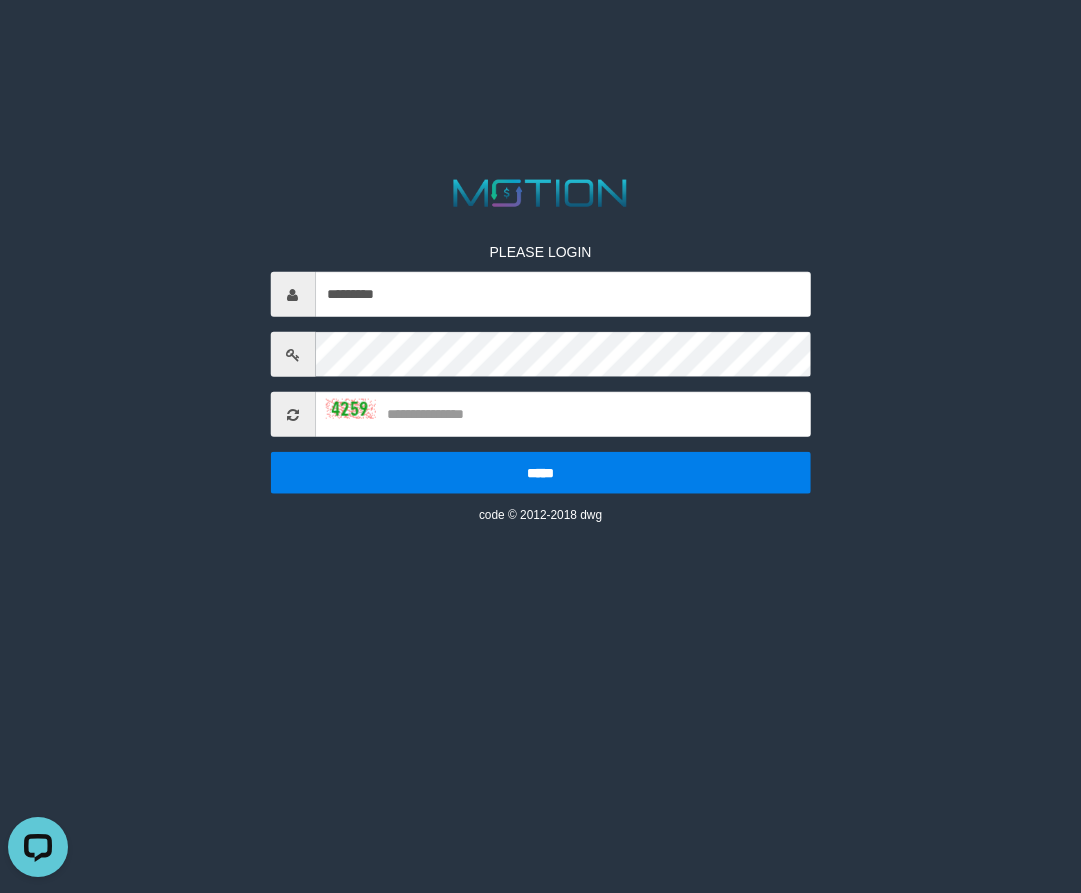 scroll, scrollTop: 0, scrollLeft: 0, axis: both 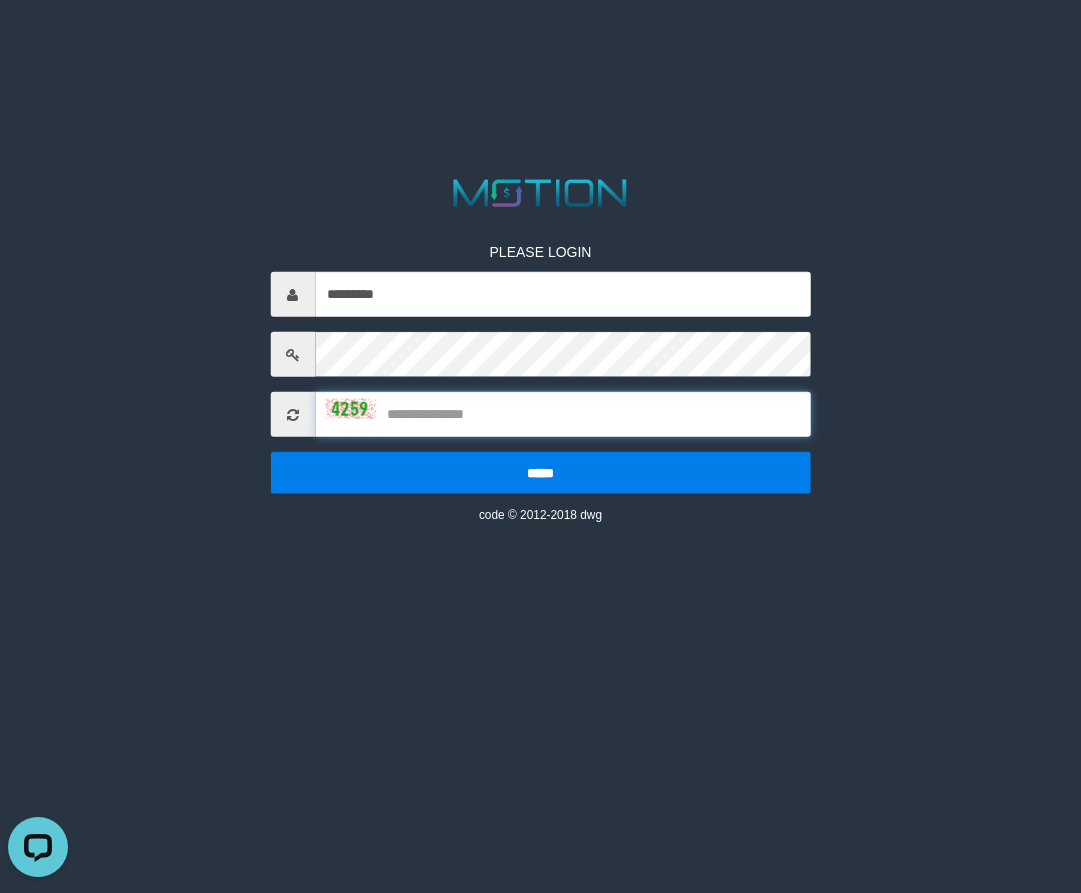 click at bounding box center (563, 414) 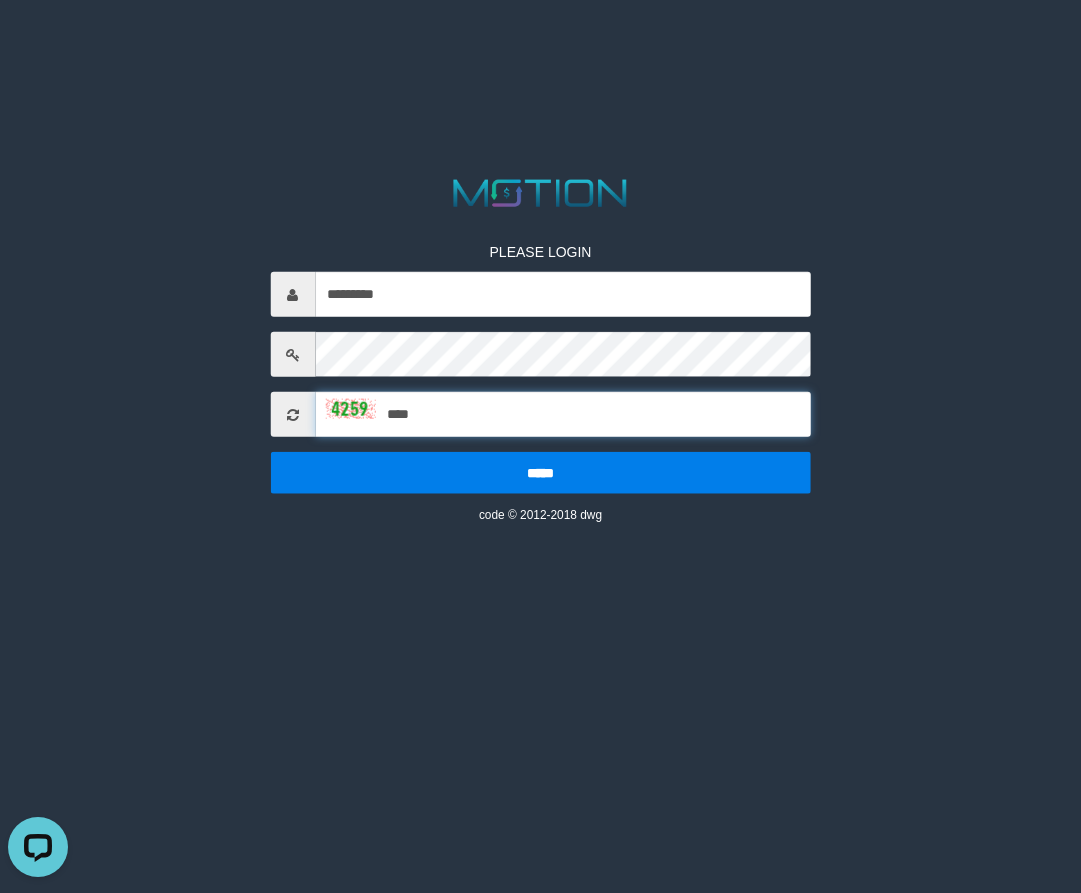 type on "****" 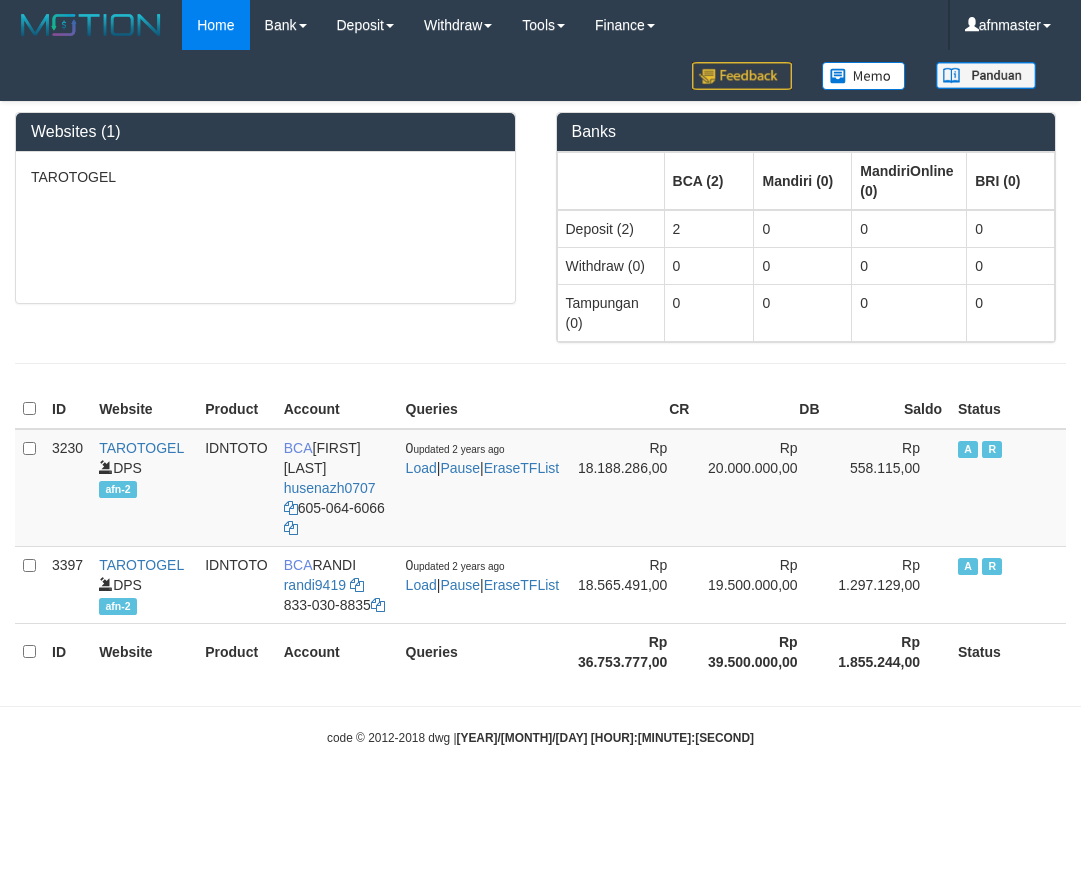 scroll, scrollTop: 0, scrollLeft: 0, axis: both 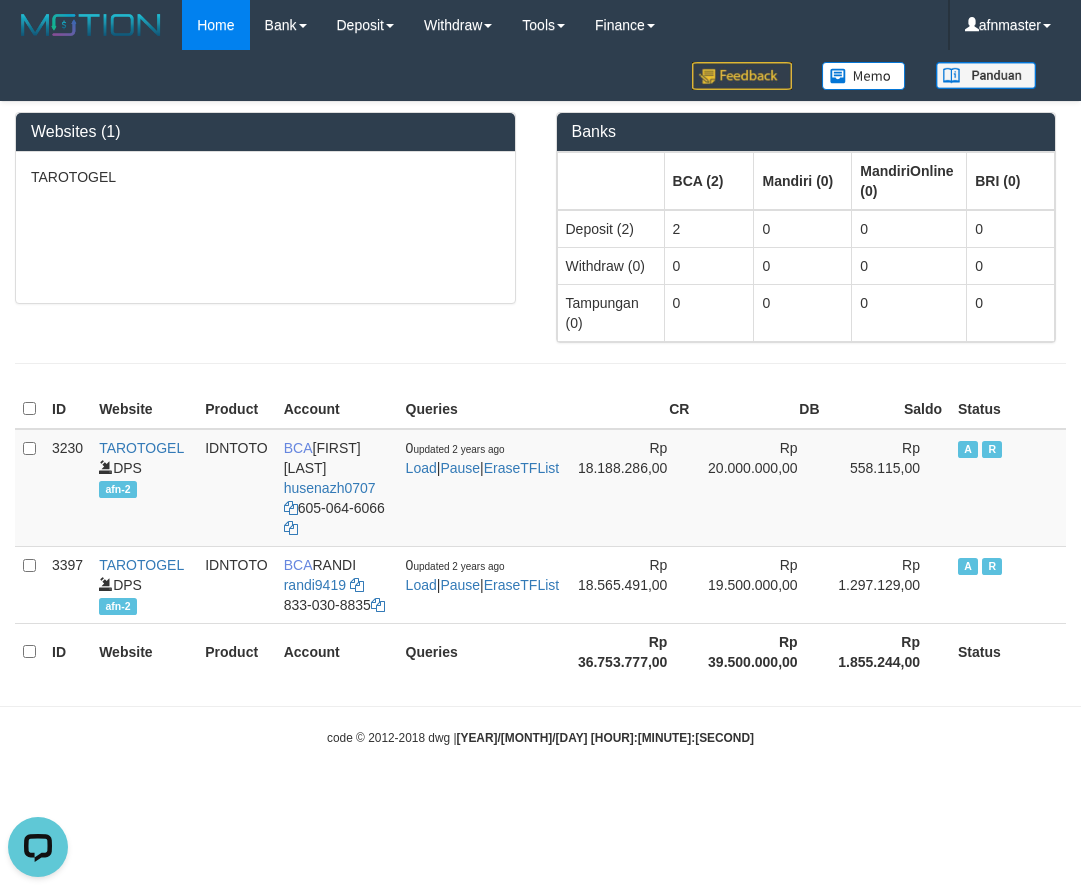 drag, startPoint x: 923, startPoint y: 760, endPoint x: 764, endPoint y: 659, distance: 188.36667 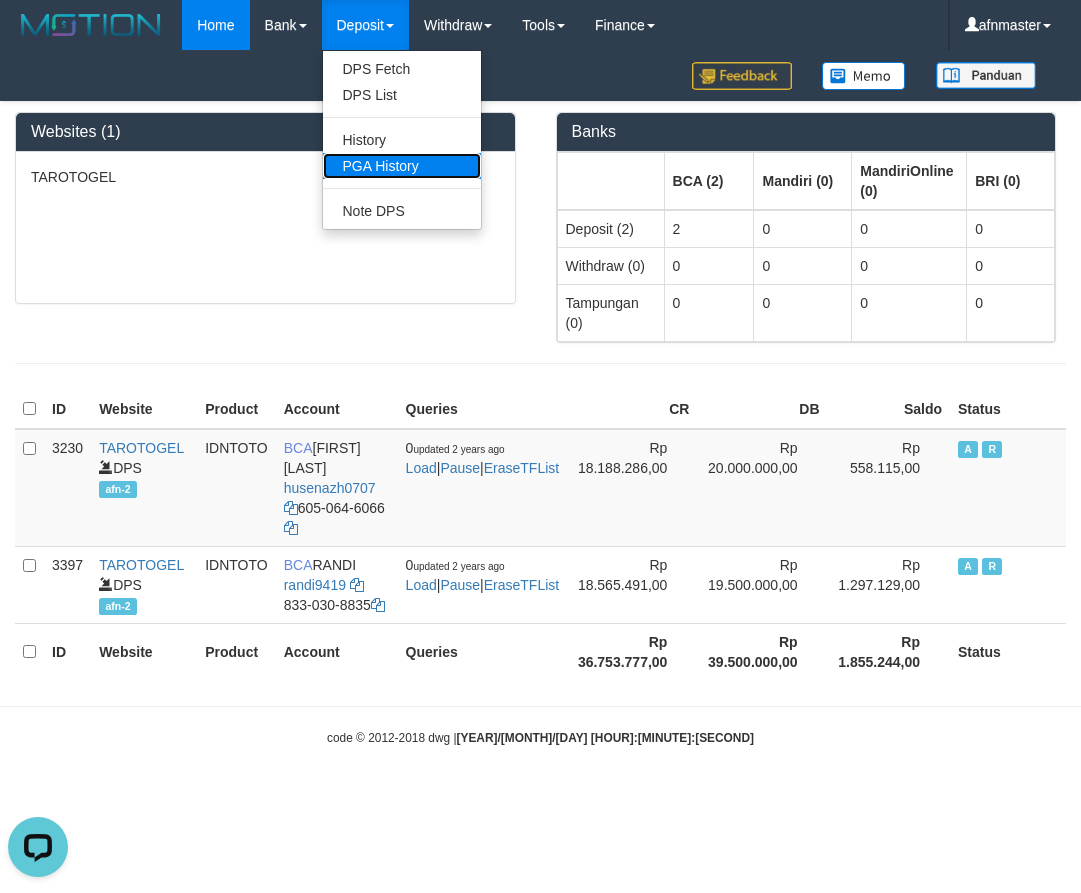 click on "PGA History" at bounding box center [402, 166] 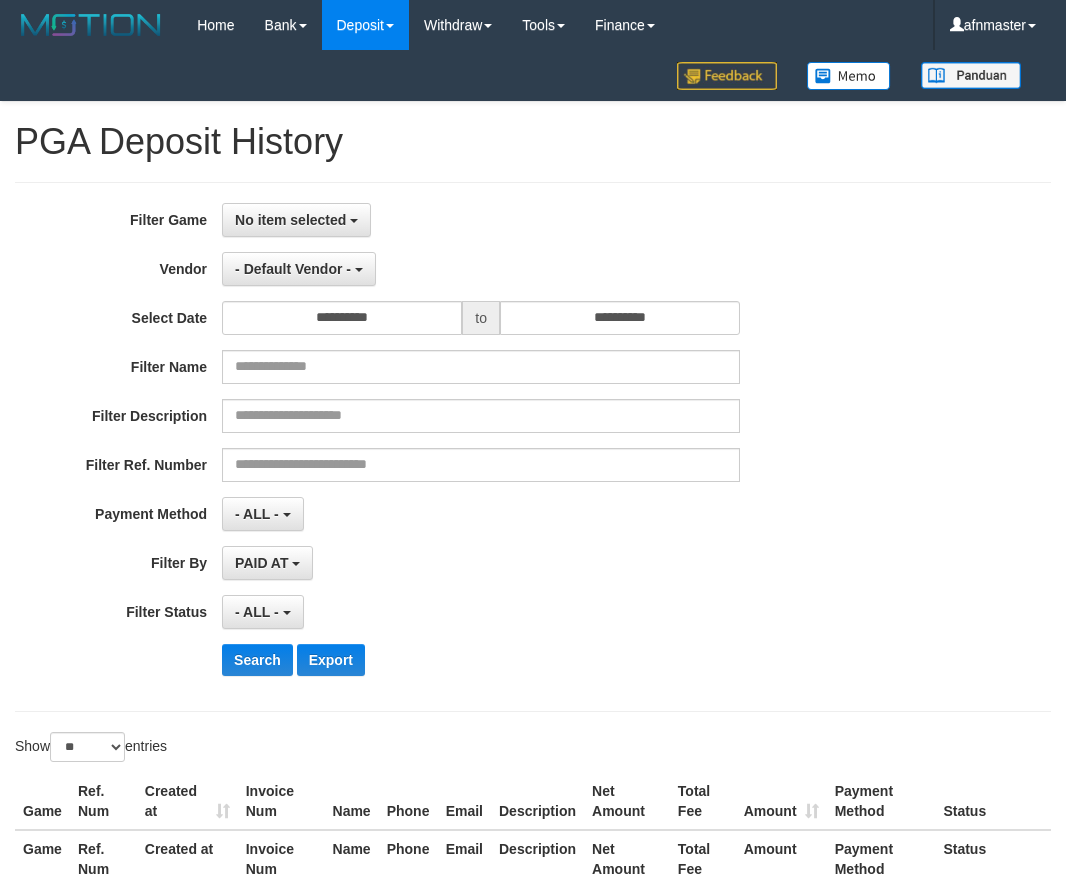 select 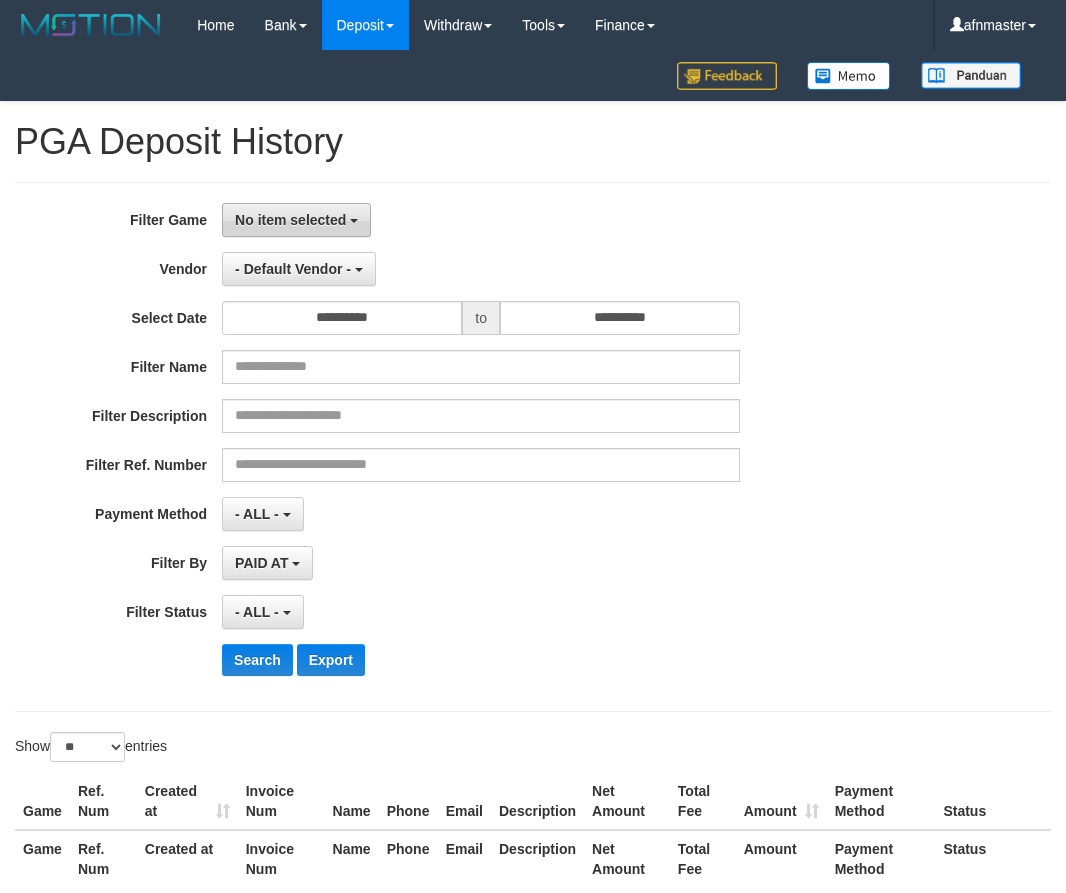 drag, startPoint x: 264, startPoint y: 222, endPoint x: 337, endPoint y: 296, distance: 103.947105 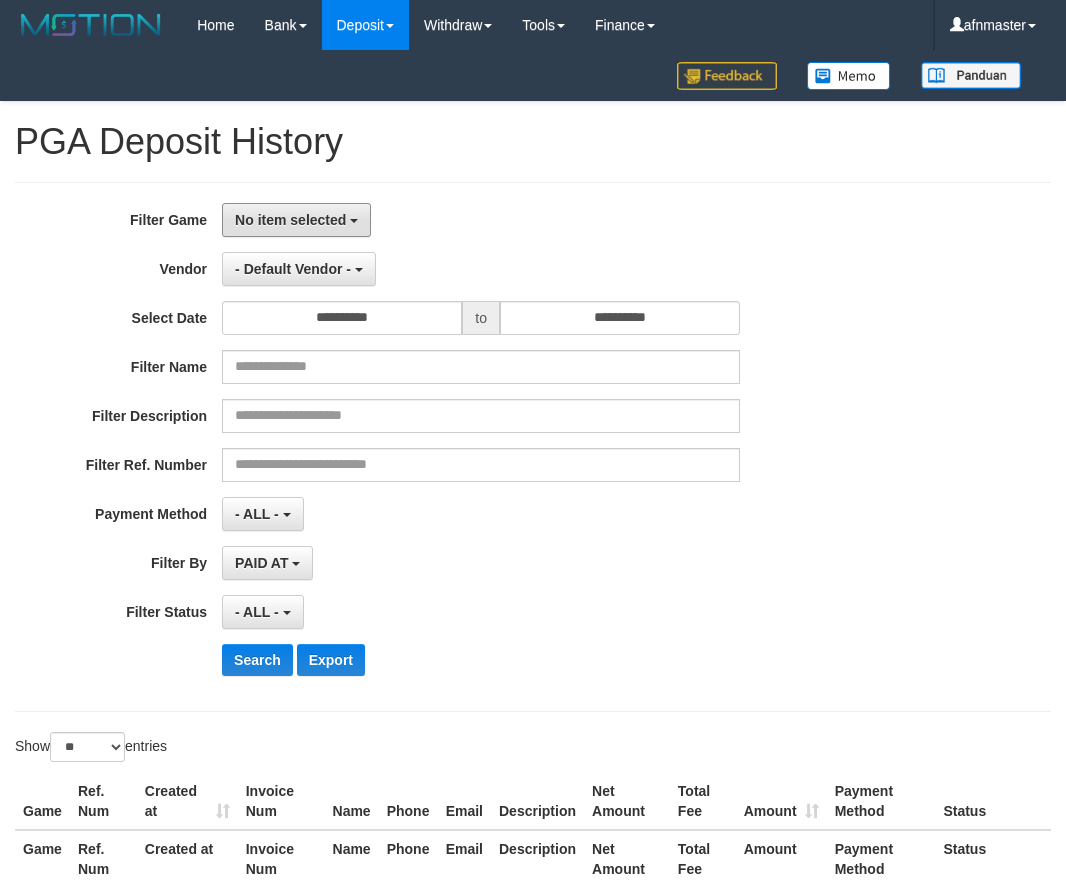 click on "No item selected" at bounding box center [290, 220] 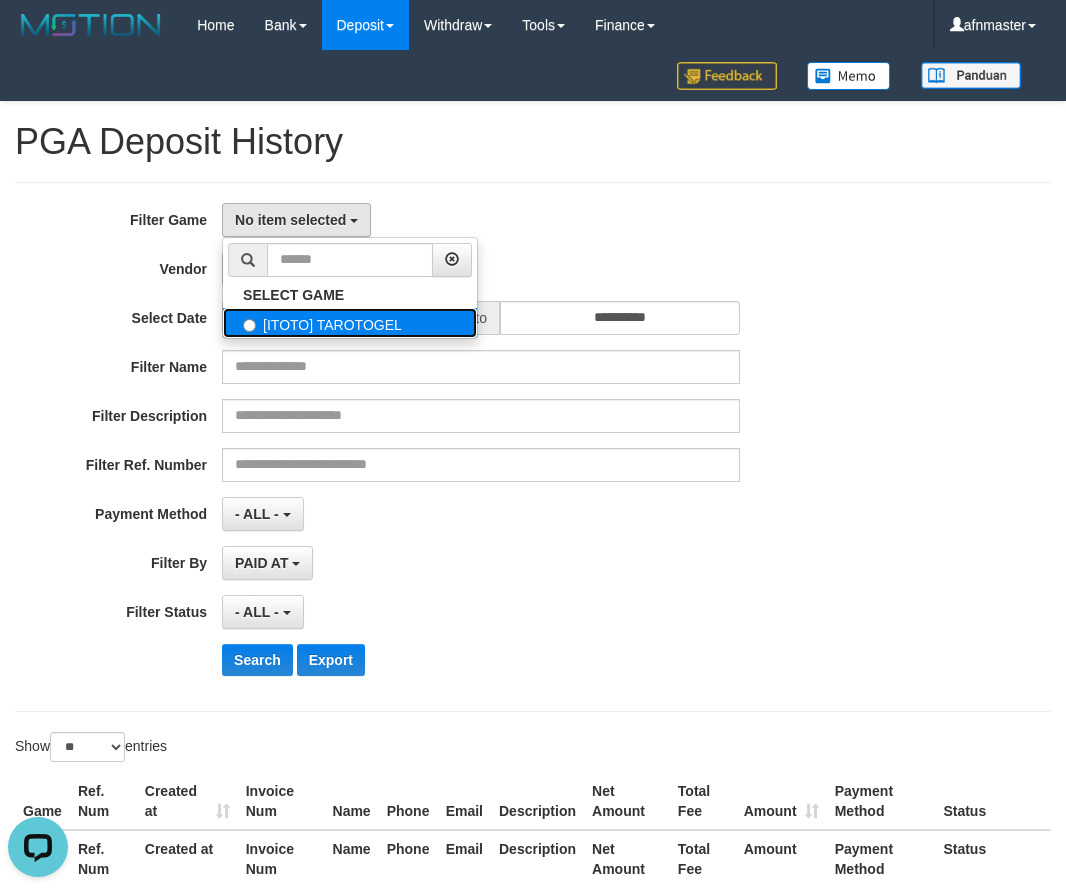scroll, scrollTop: 0, scrollLeft: 0, axis: both 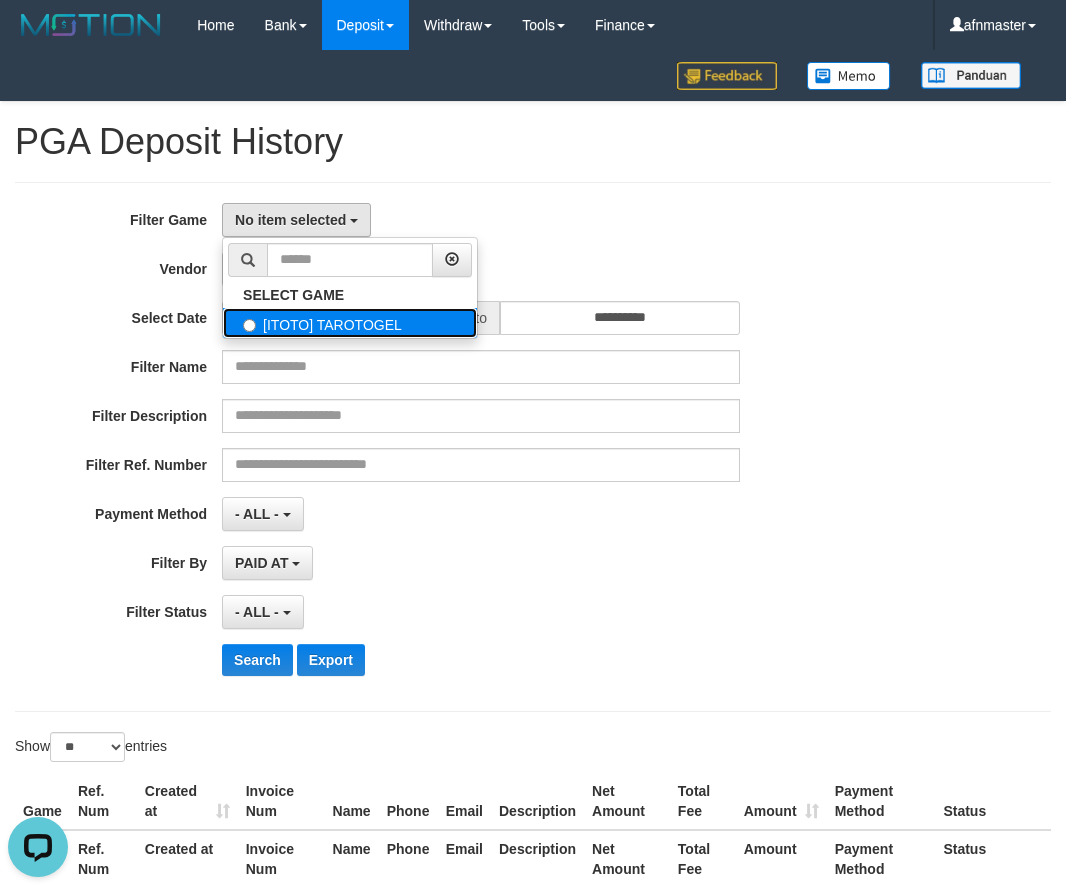 click on "[ITOTO] TAROTOGEL" at bounding box center [350, 323] 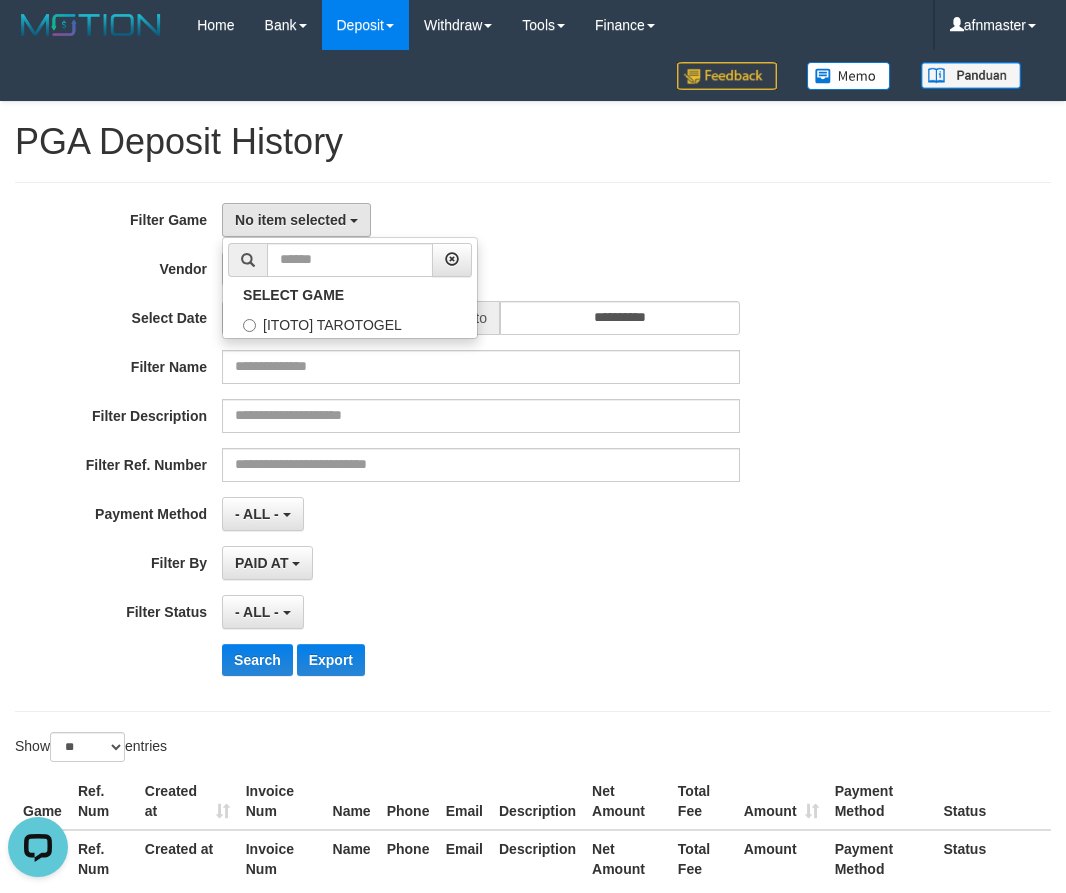 select on "***" 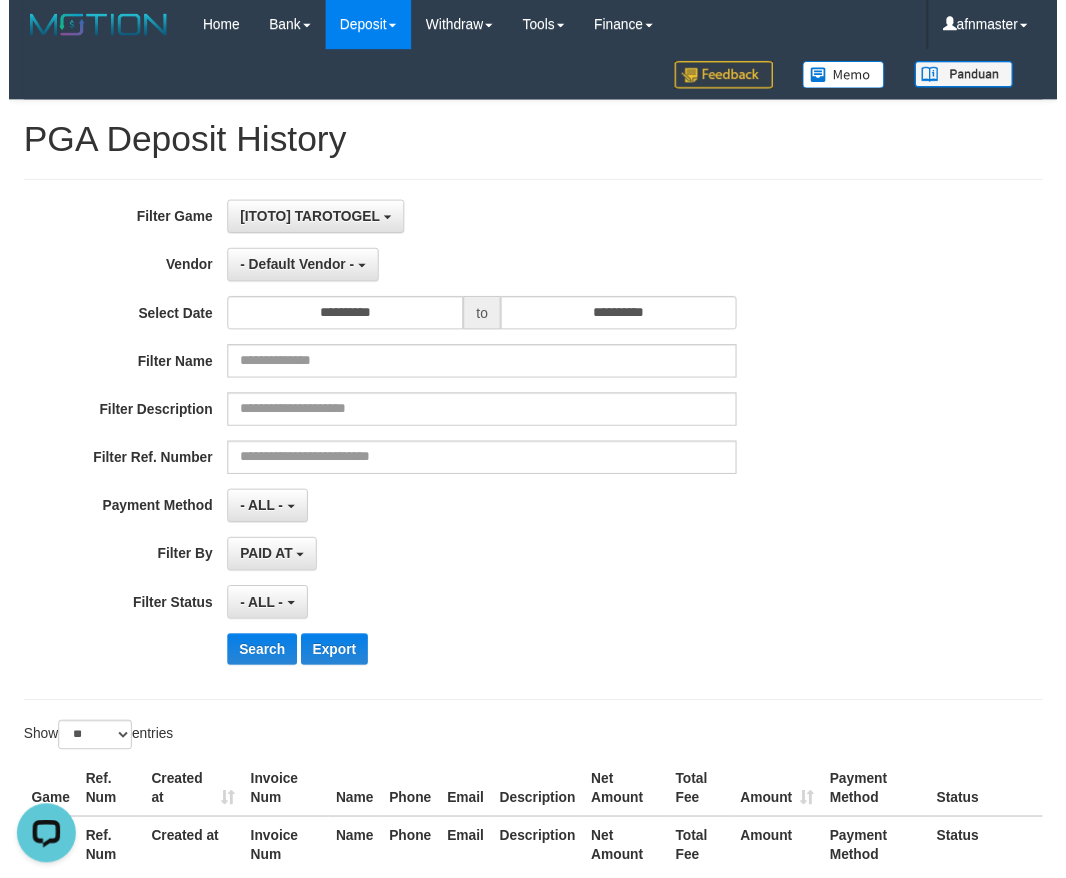 scroll, scrollTop: 18, scrollLeft: 0, axis: vertical 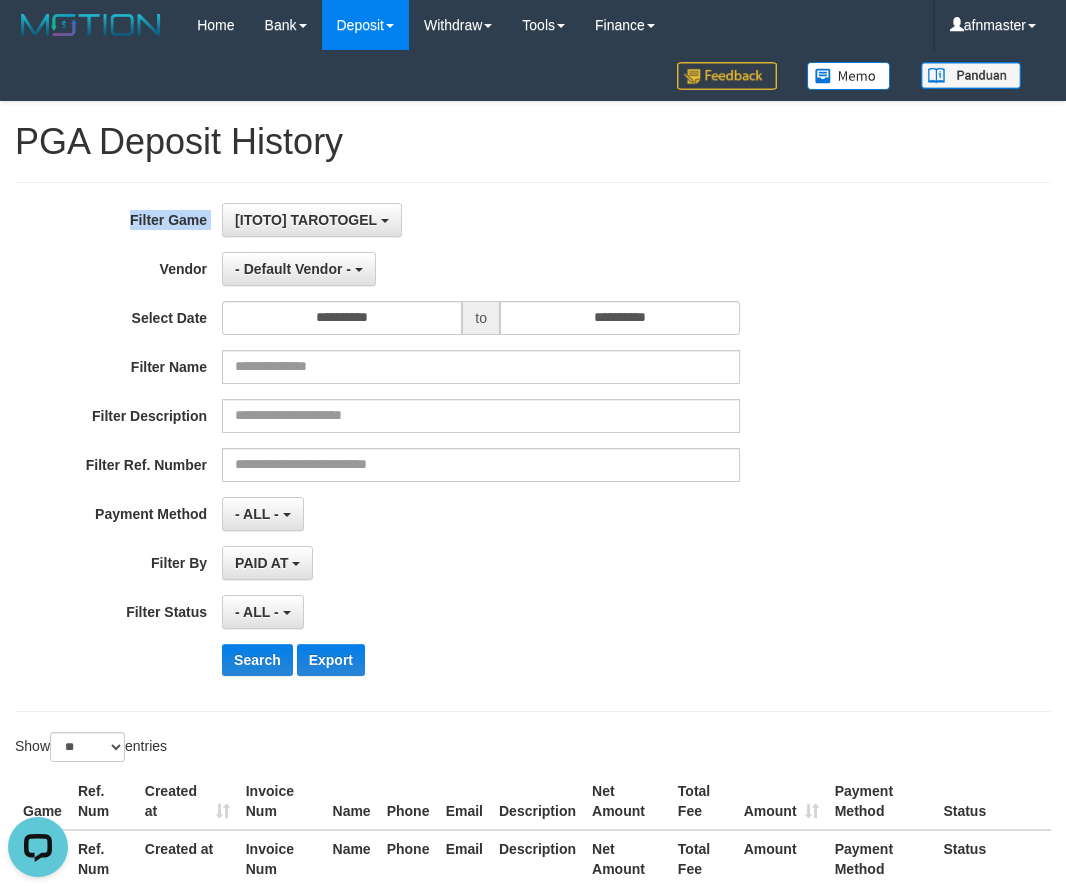 click on "**********" at bounding box center [533, 447] 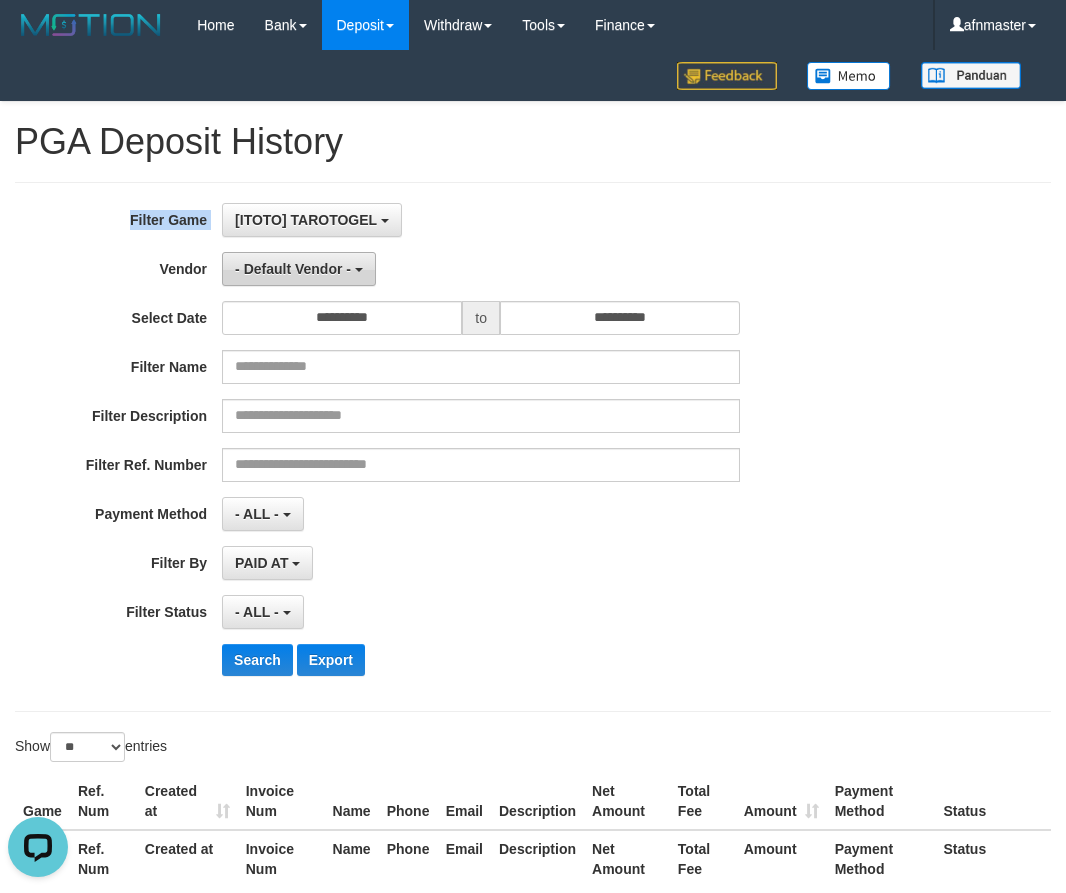 click on "- Default Vendor -" at bounding box center (293, 269) 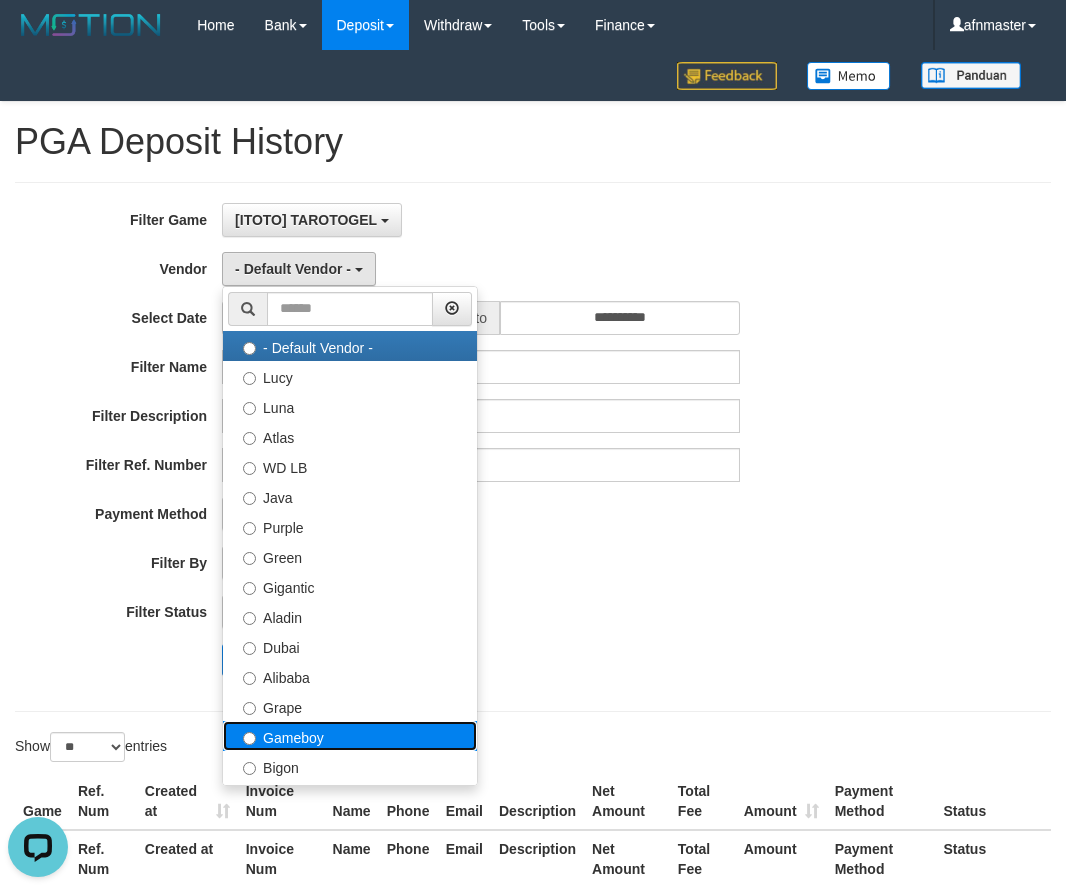 click on "Gameboy" at bounding box center (350, 736) 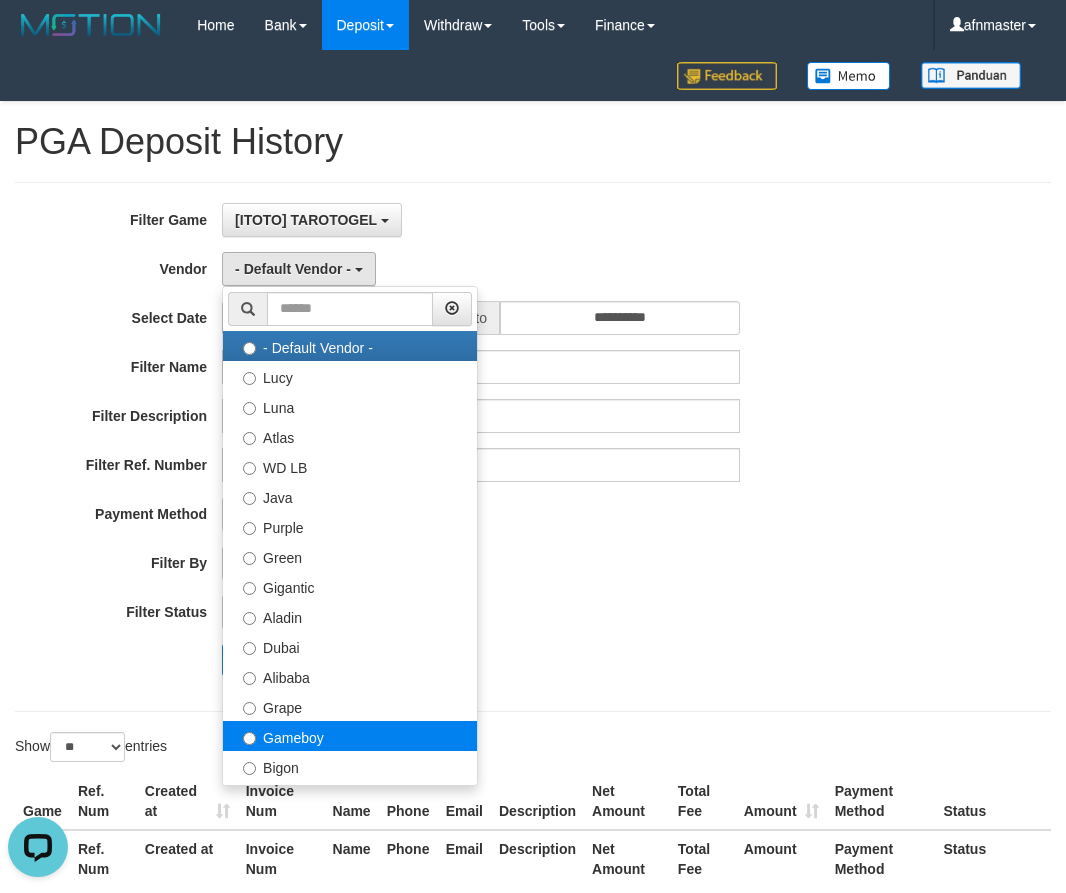 select on "**********" 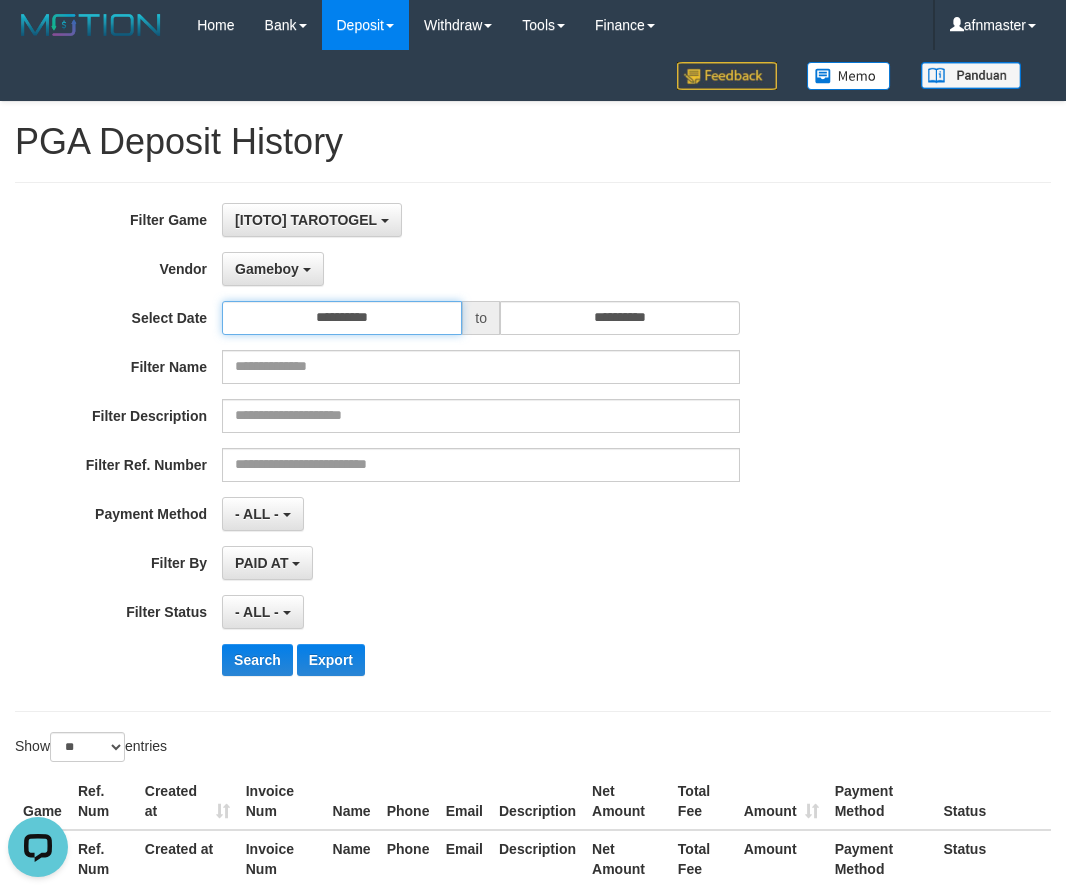 click on "**********" at bounding box center [342, 318] 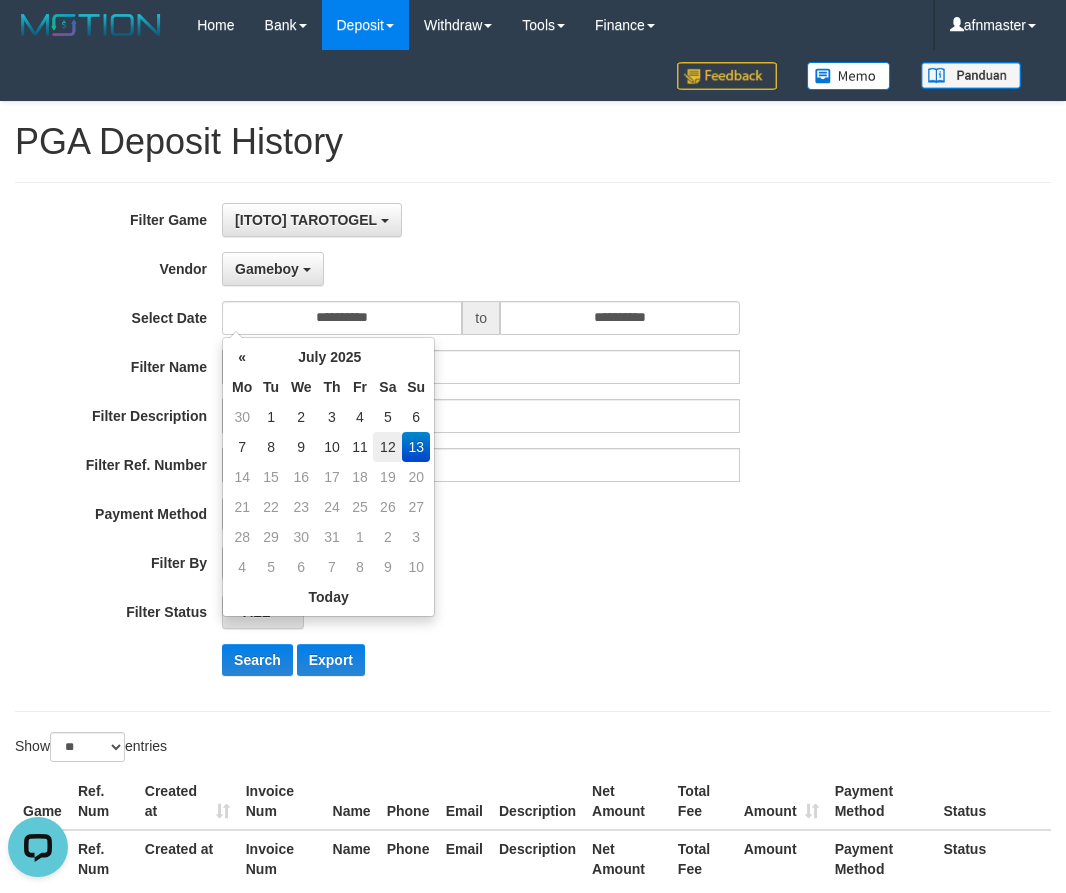 click on "12" at bounding box center [387, 447] 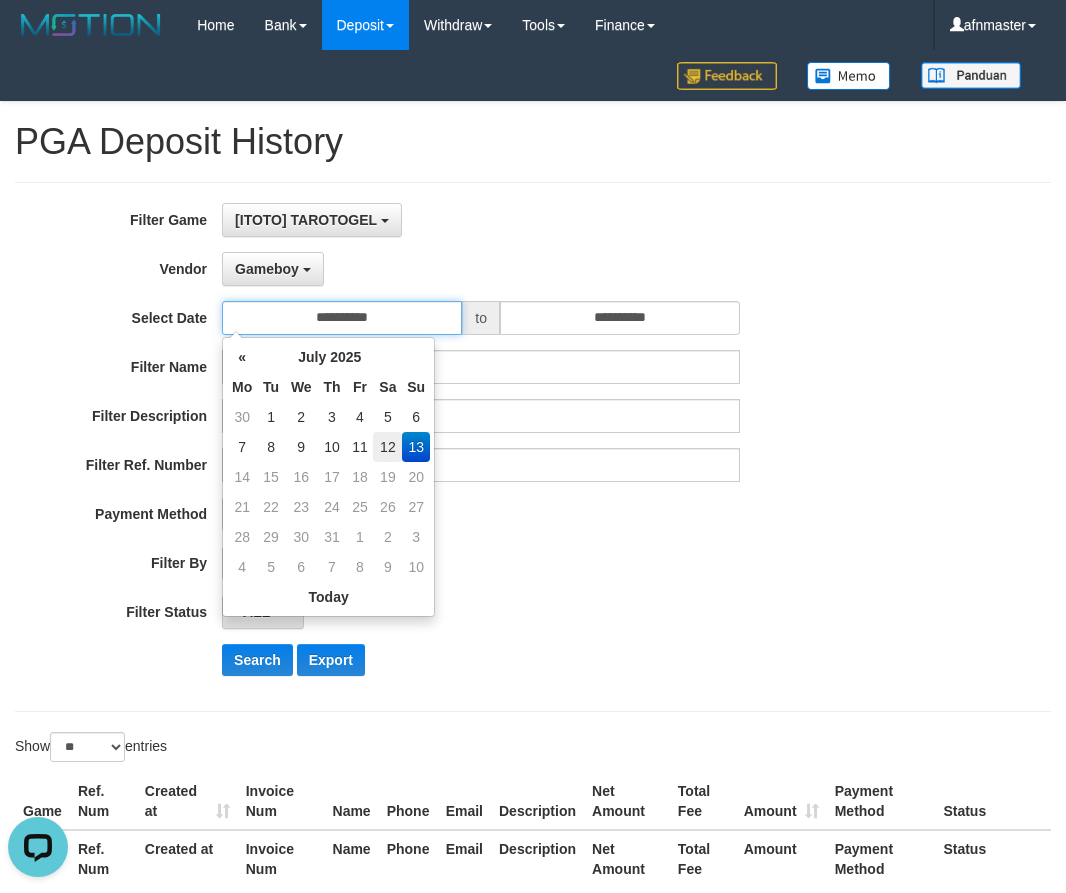 type on "**********" 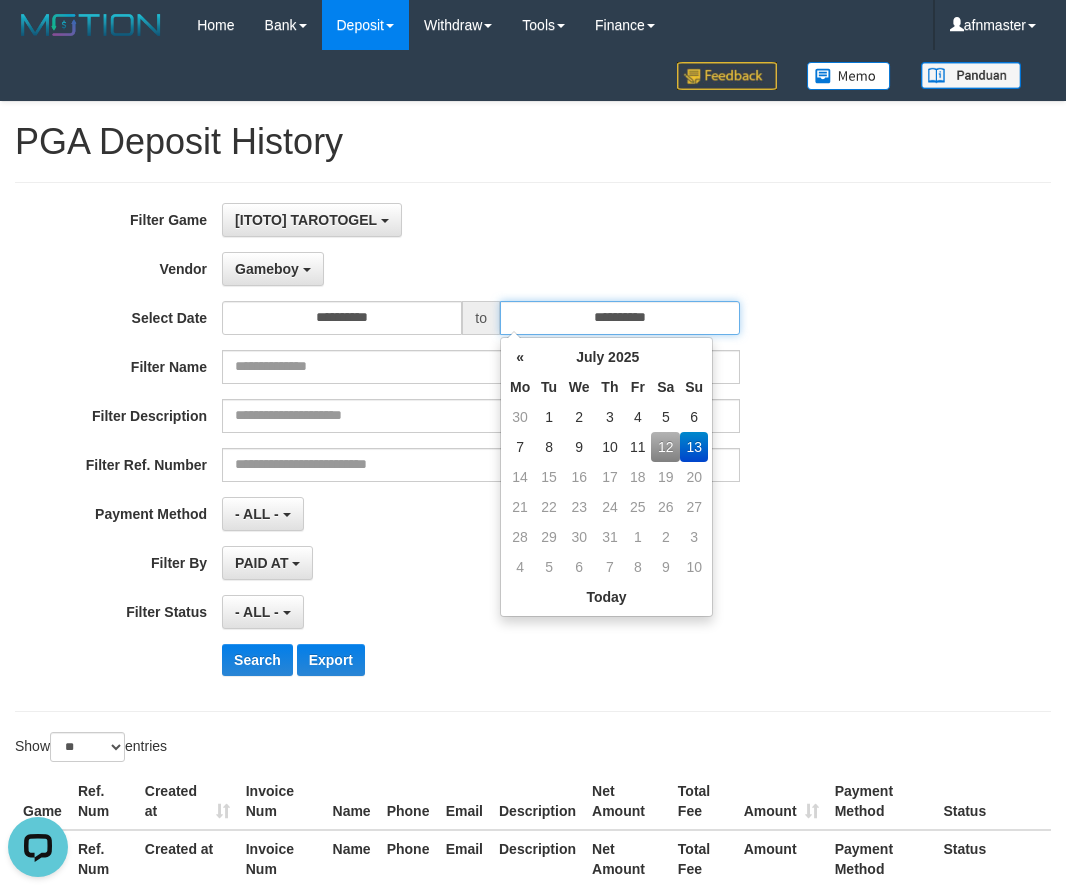 click on "**********" at bounding box center (620, 318) 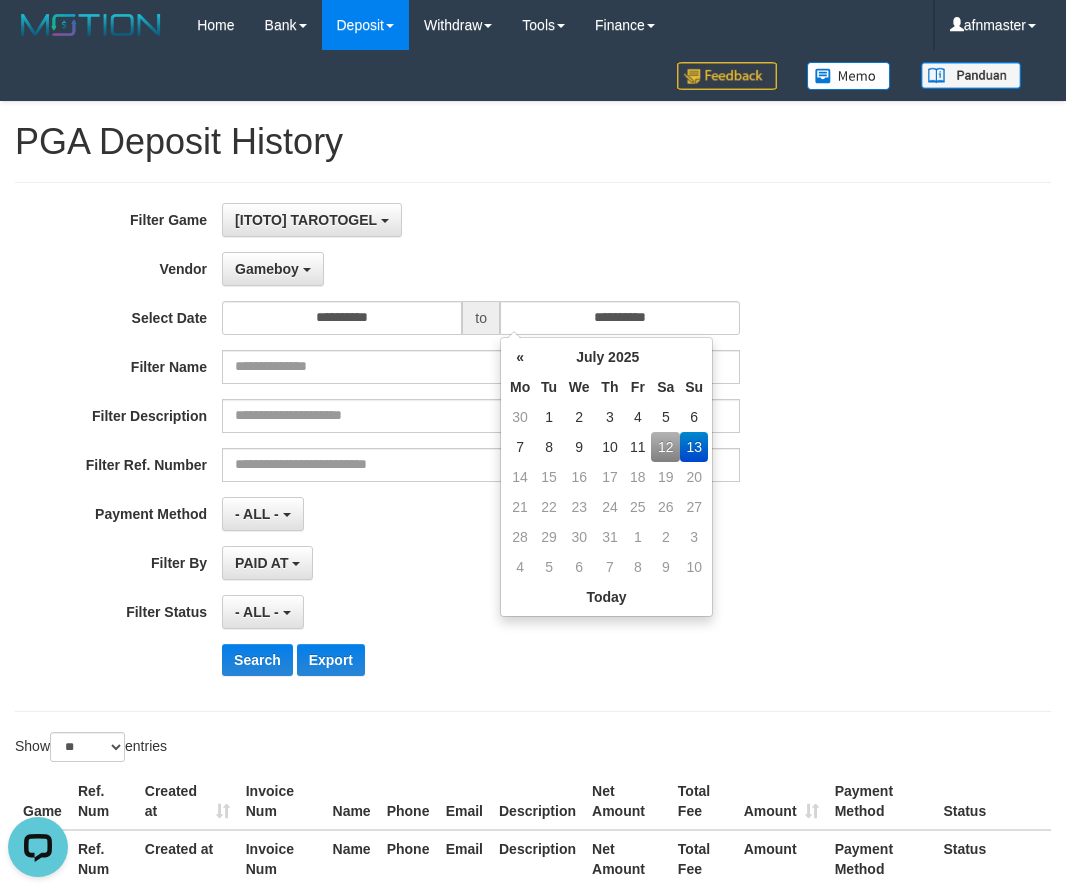 click on "12" at bounding box center [665, 447] 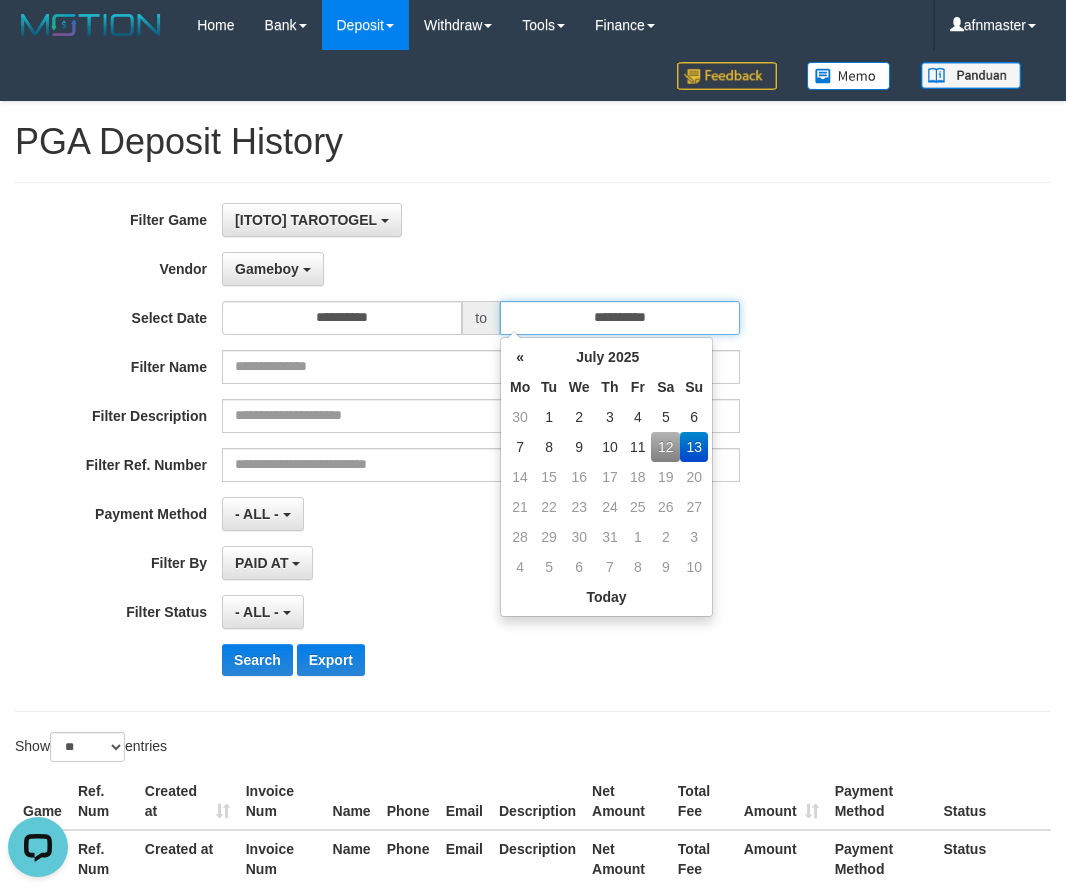 type on "**********" 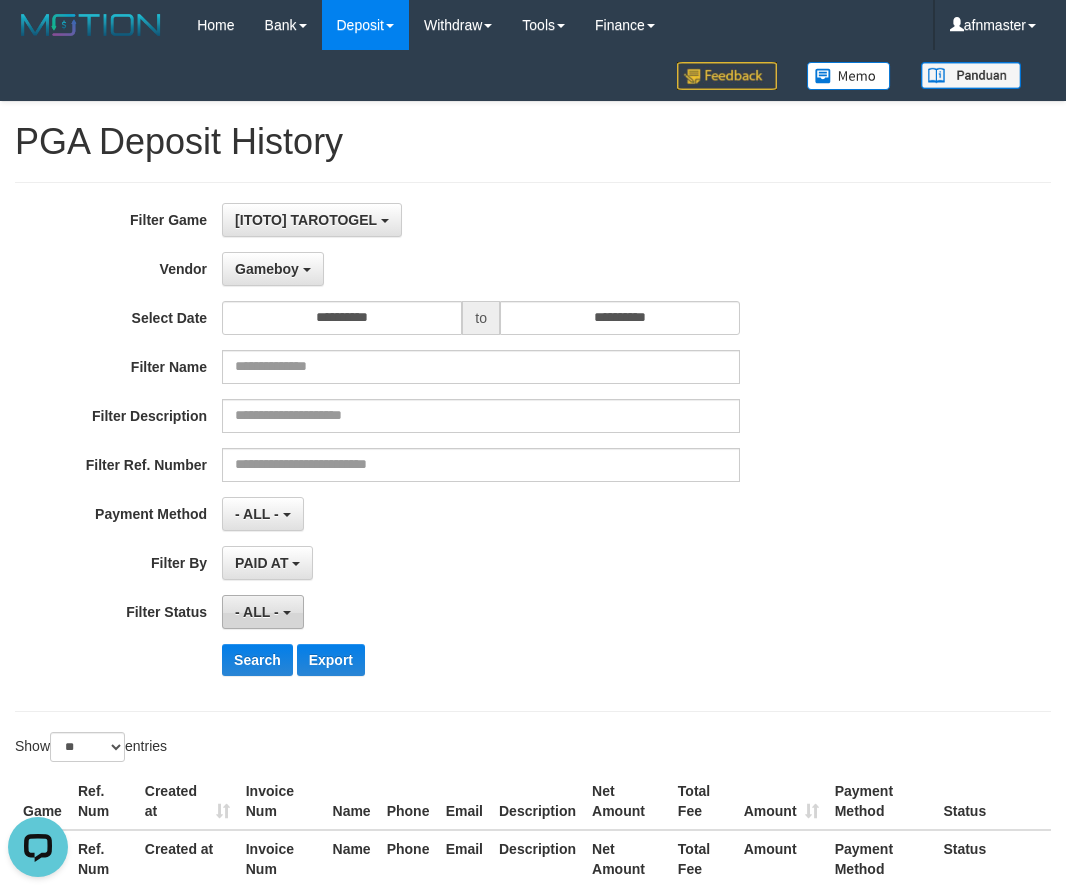 click on "- ALL -" at bounding box center (257, 612) 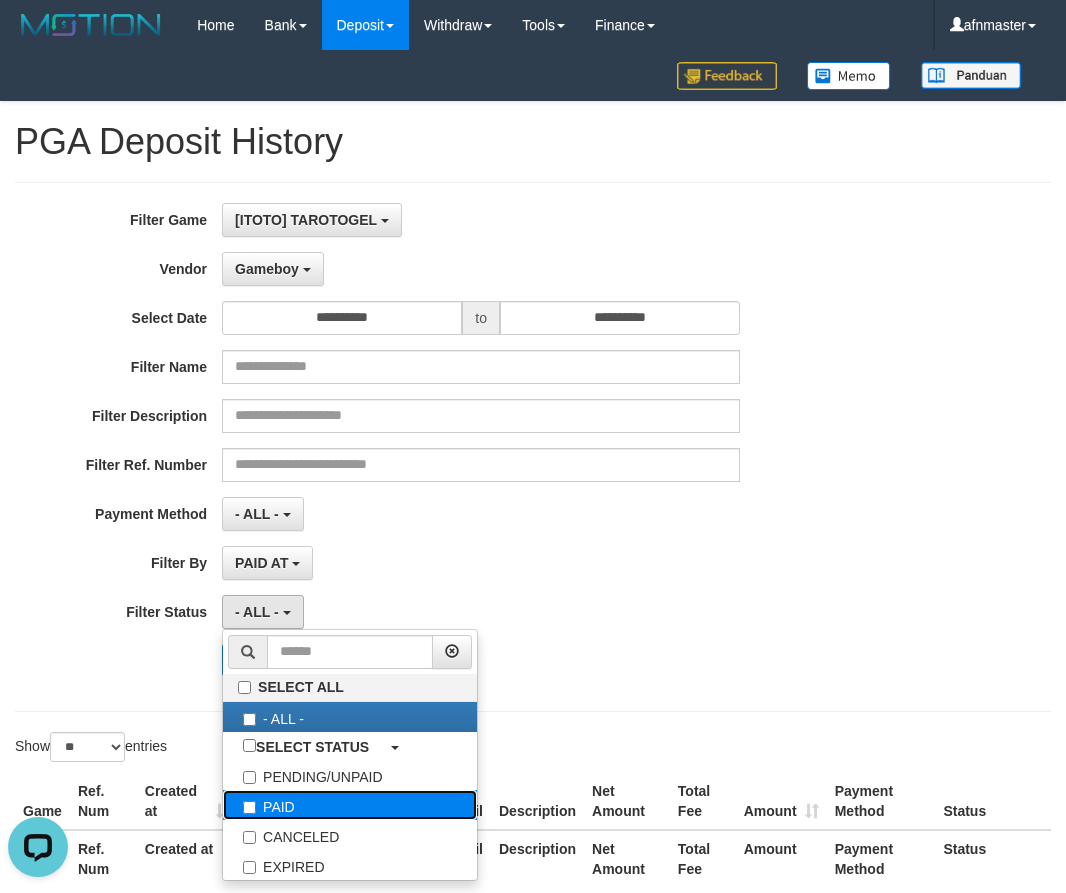 click on "PAID" at bounding box center [350, 805] 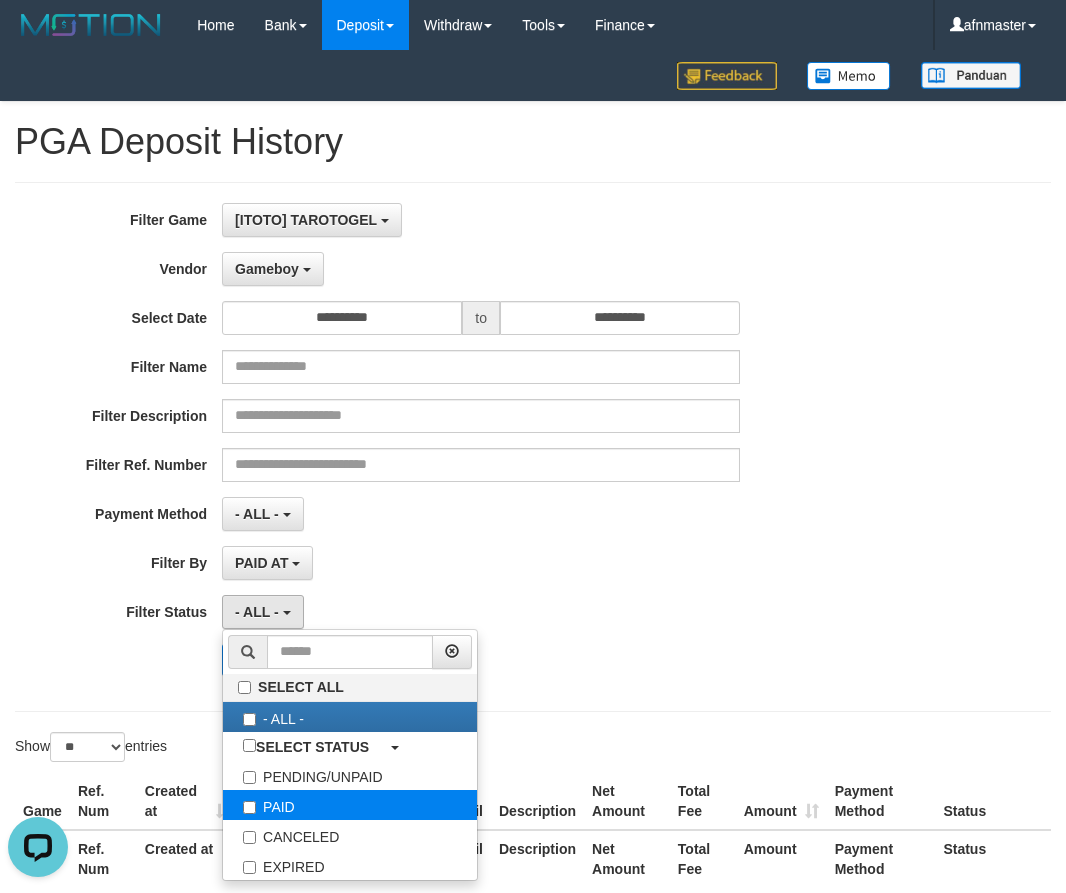 select on "*" 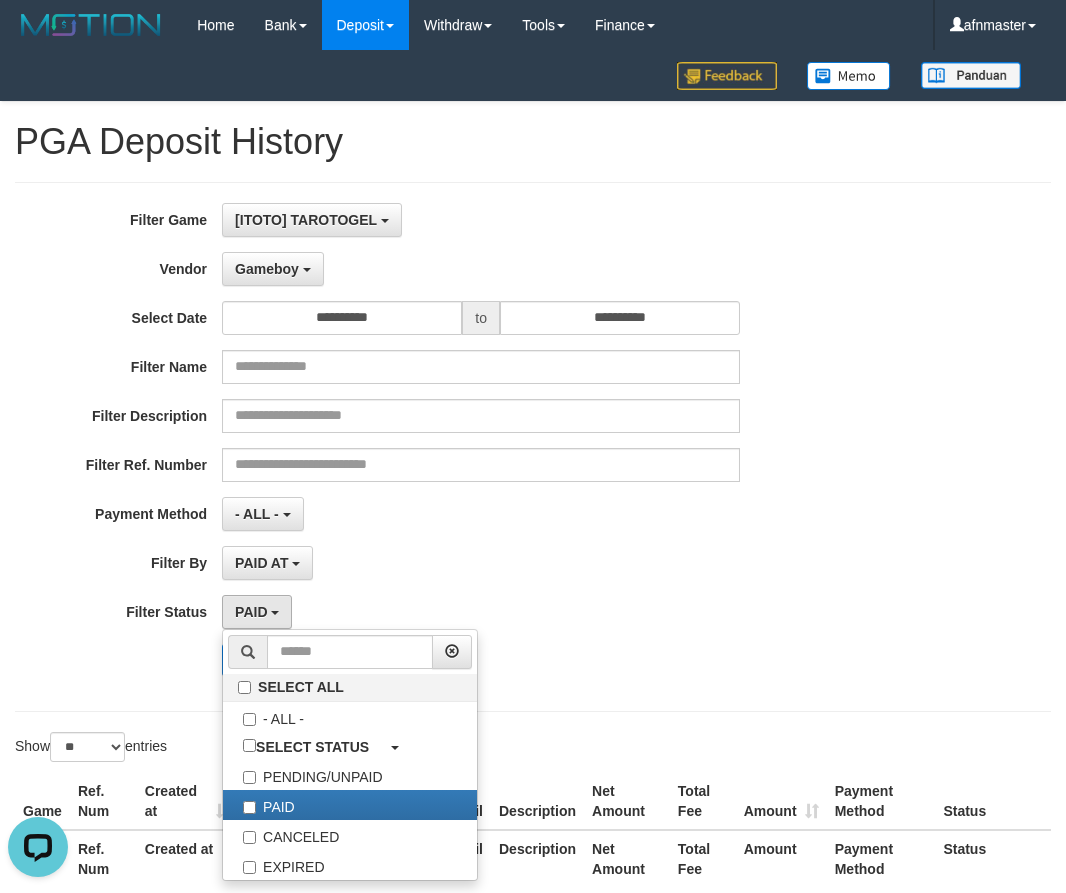 drag, startPoint x: 169, startPoint y: 732, endPoint x: 271, endPoint y: 679, distance: 114.947815 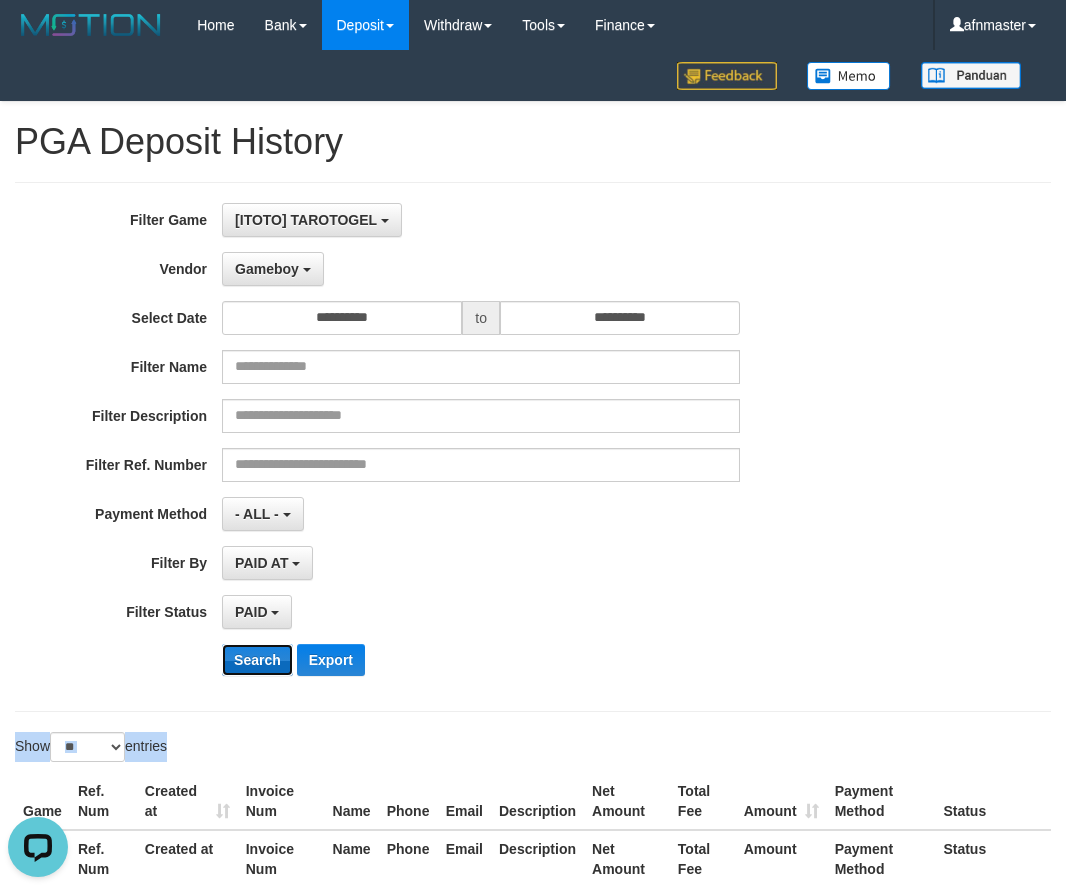 drag, startPoint x: 267, startPoint y: 656, endPoint x: 1072, endPoint y: 548, distance: 812.2124 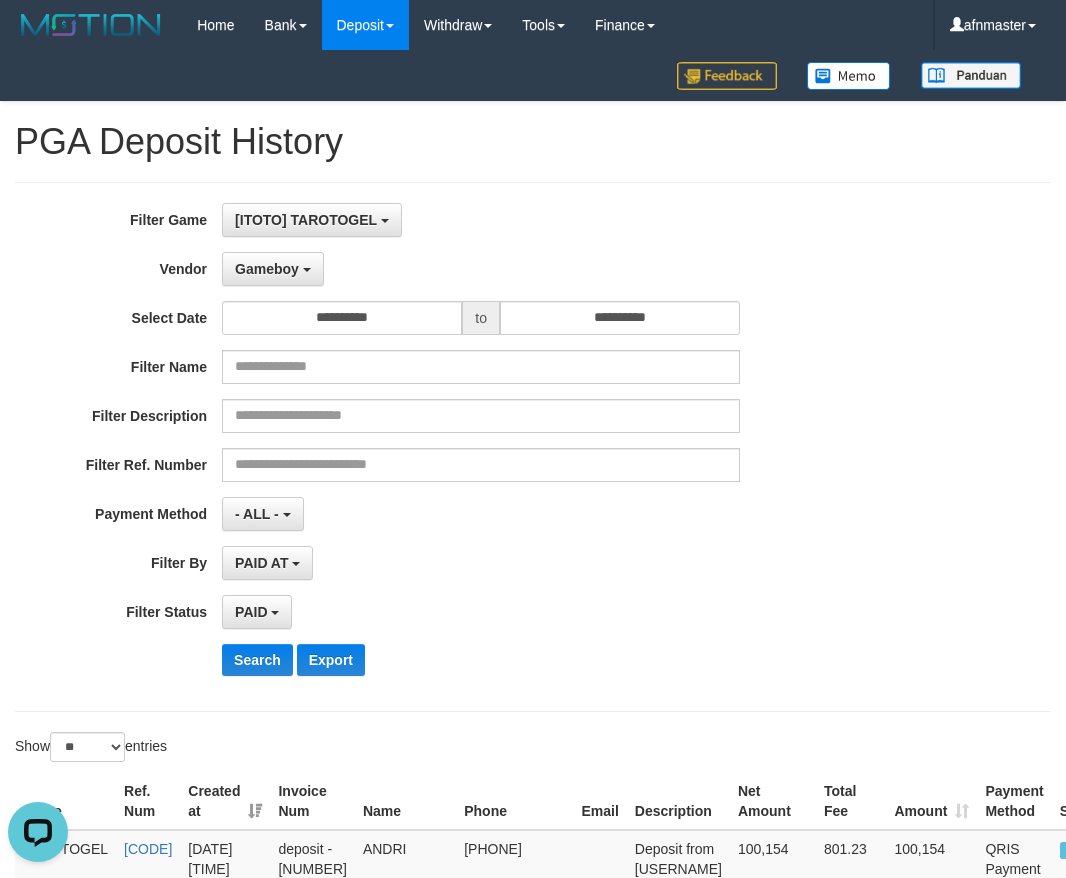 drag, startPoint x: 522, startPoint y: 744, endPoint x: 677, endPoint y: 749, distance: 155.08063 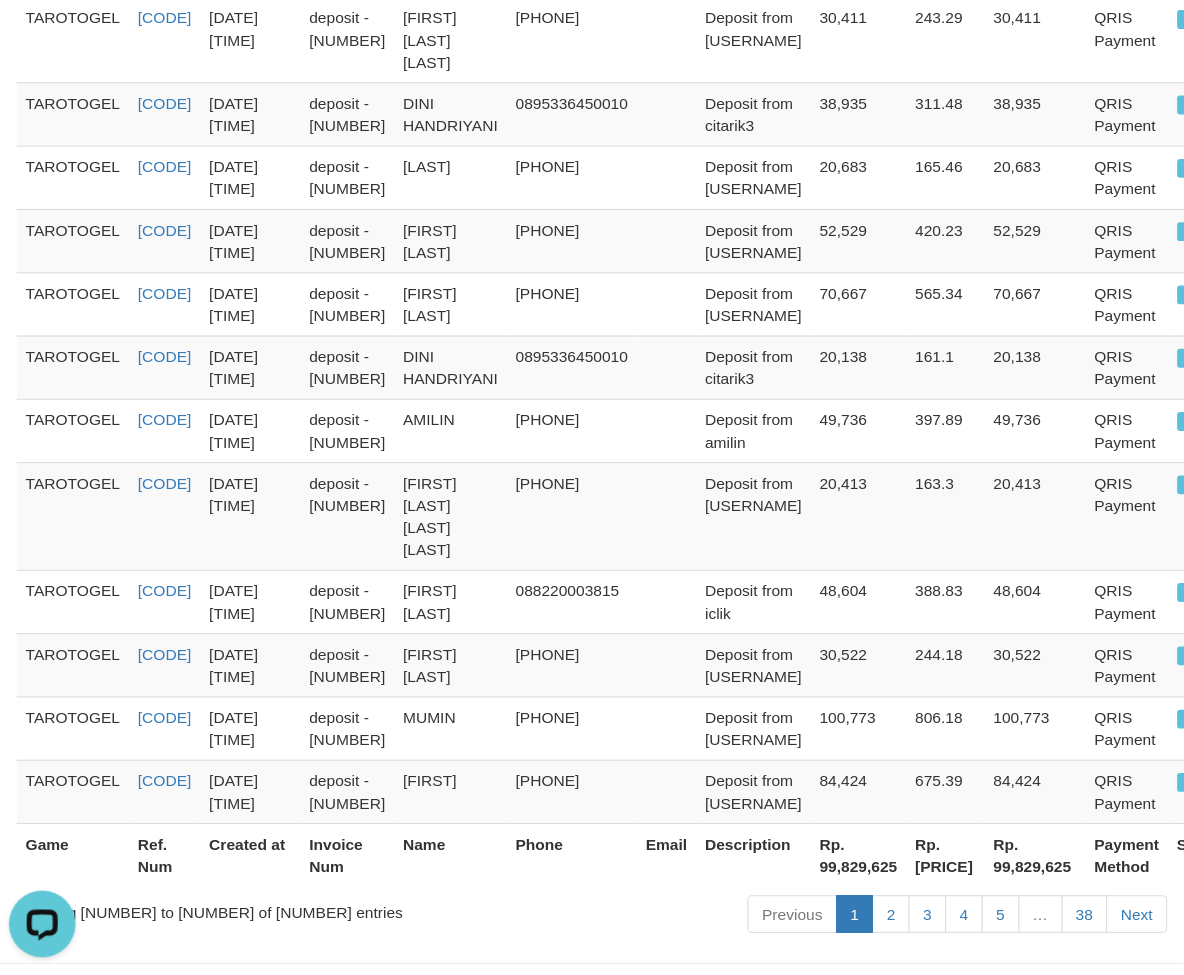 scroll, scrollTop: 1500, scrollLeft: 0, axis: vertical 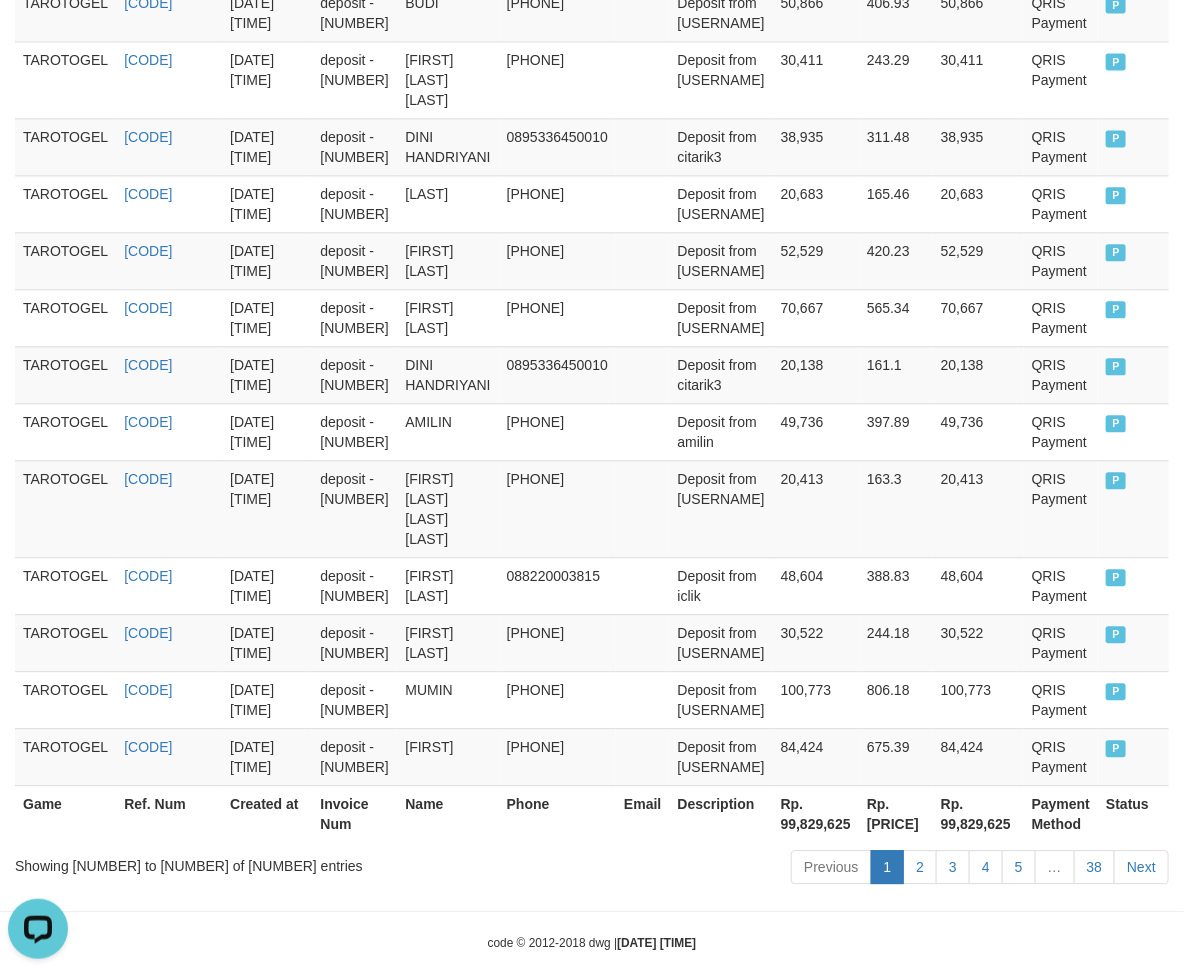 click on "Rp. 99,829,625" at bounding box center (816, 813) 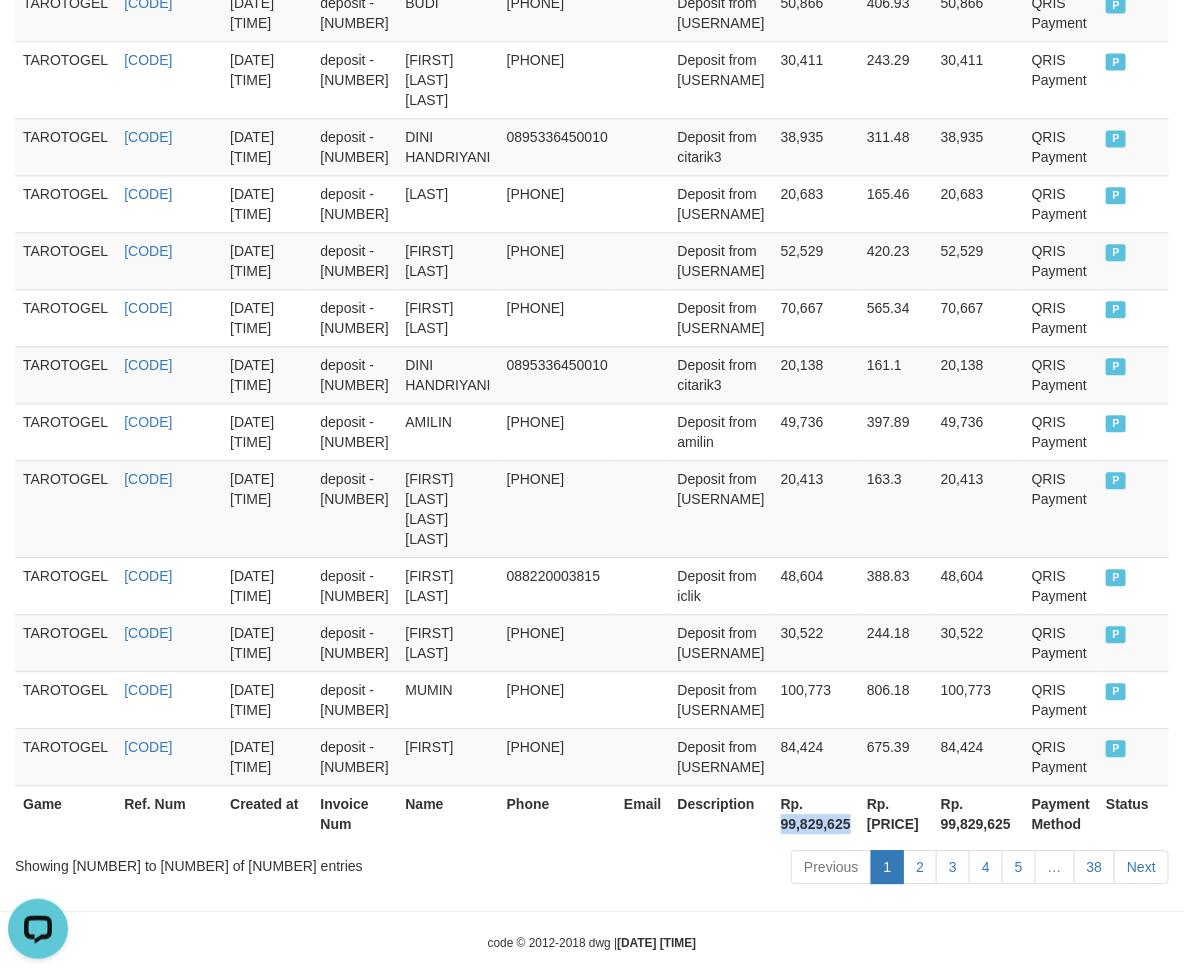 click on "Rp. 99,829,625" at bounding box center [816, 813] 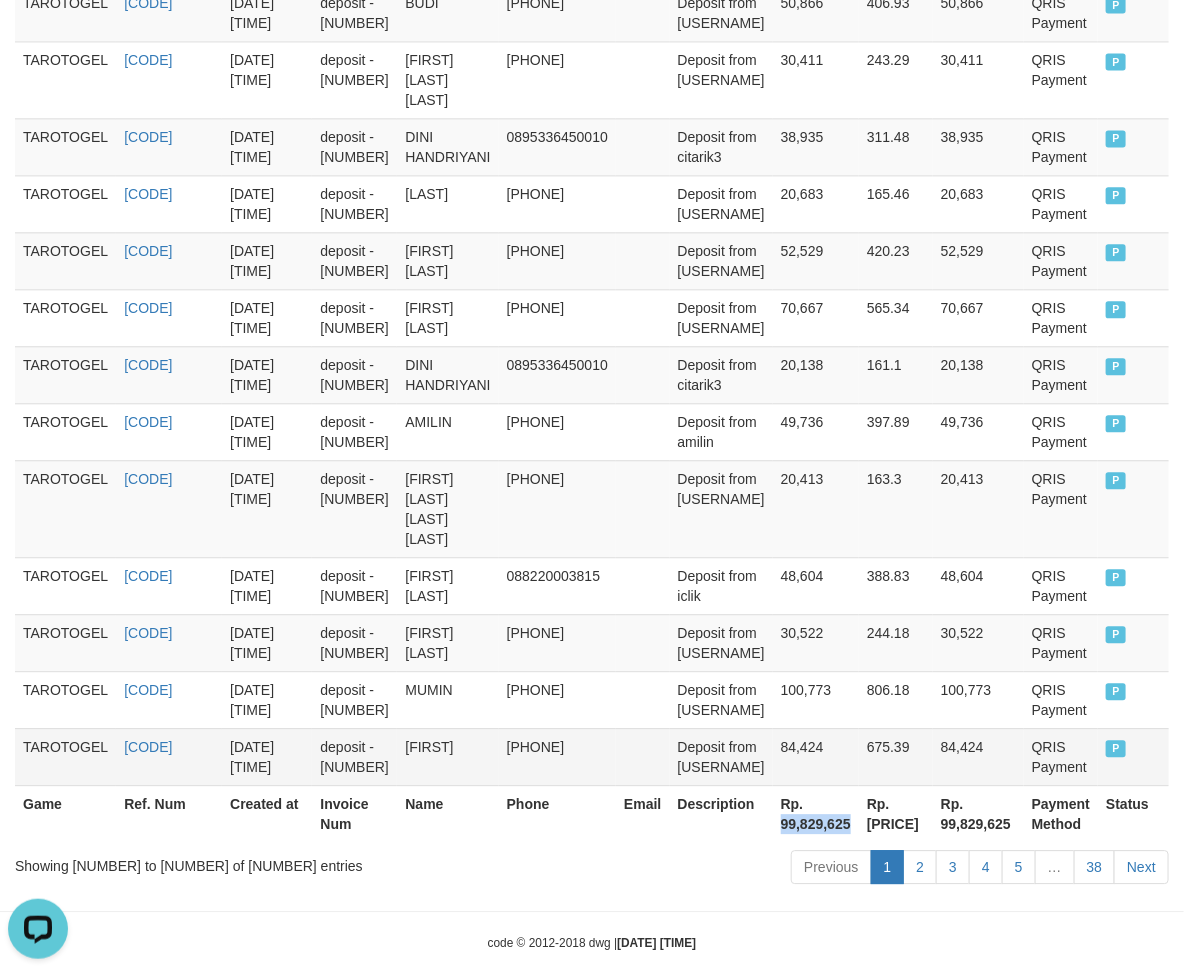 copy on "99,829,625" 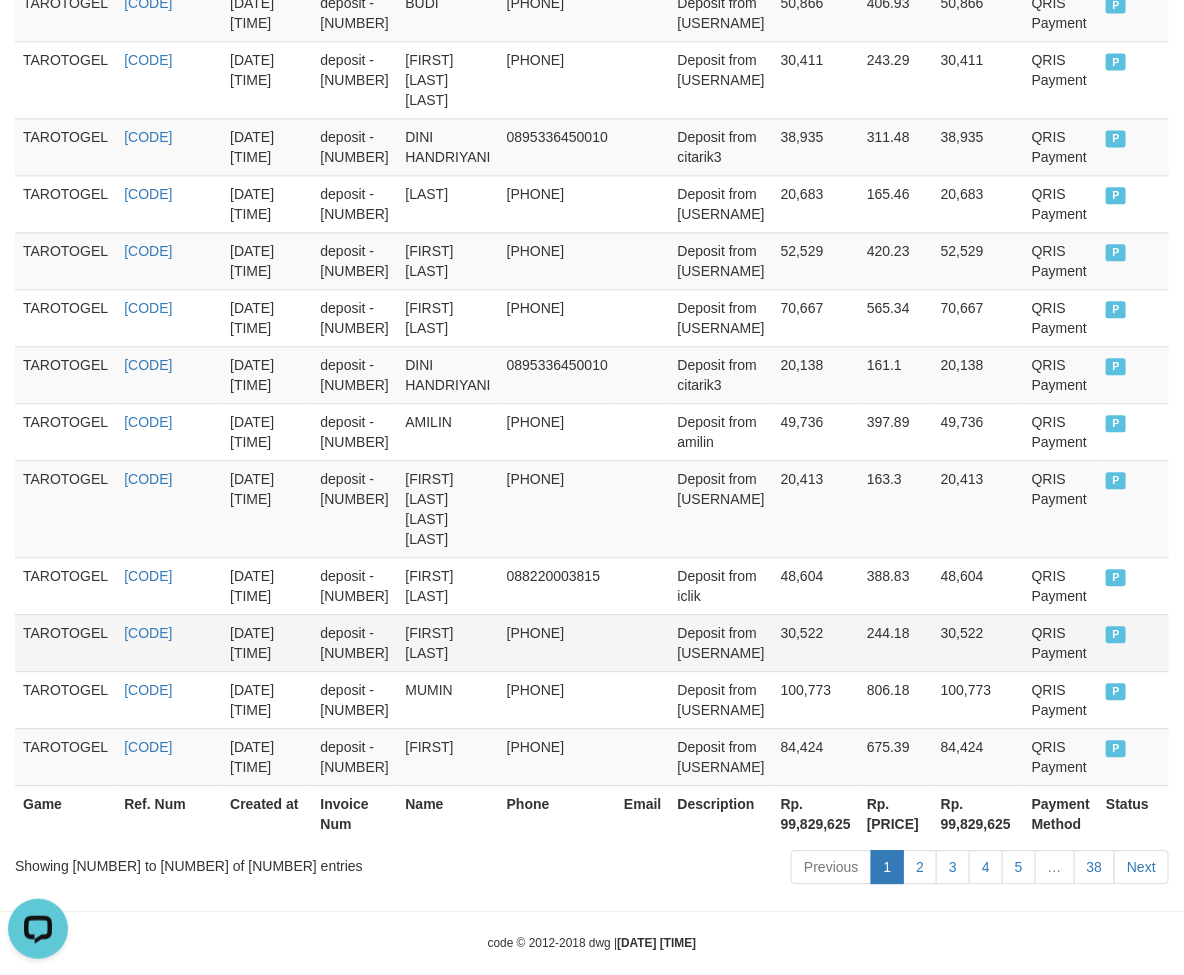 click on "244.18" at bounding box center [896, 642] 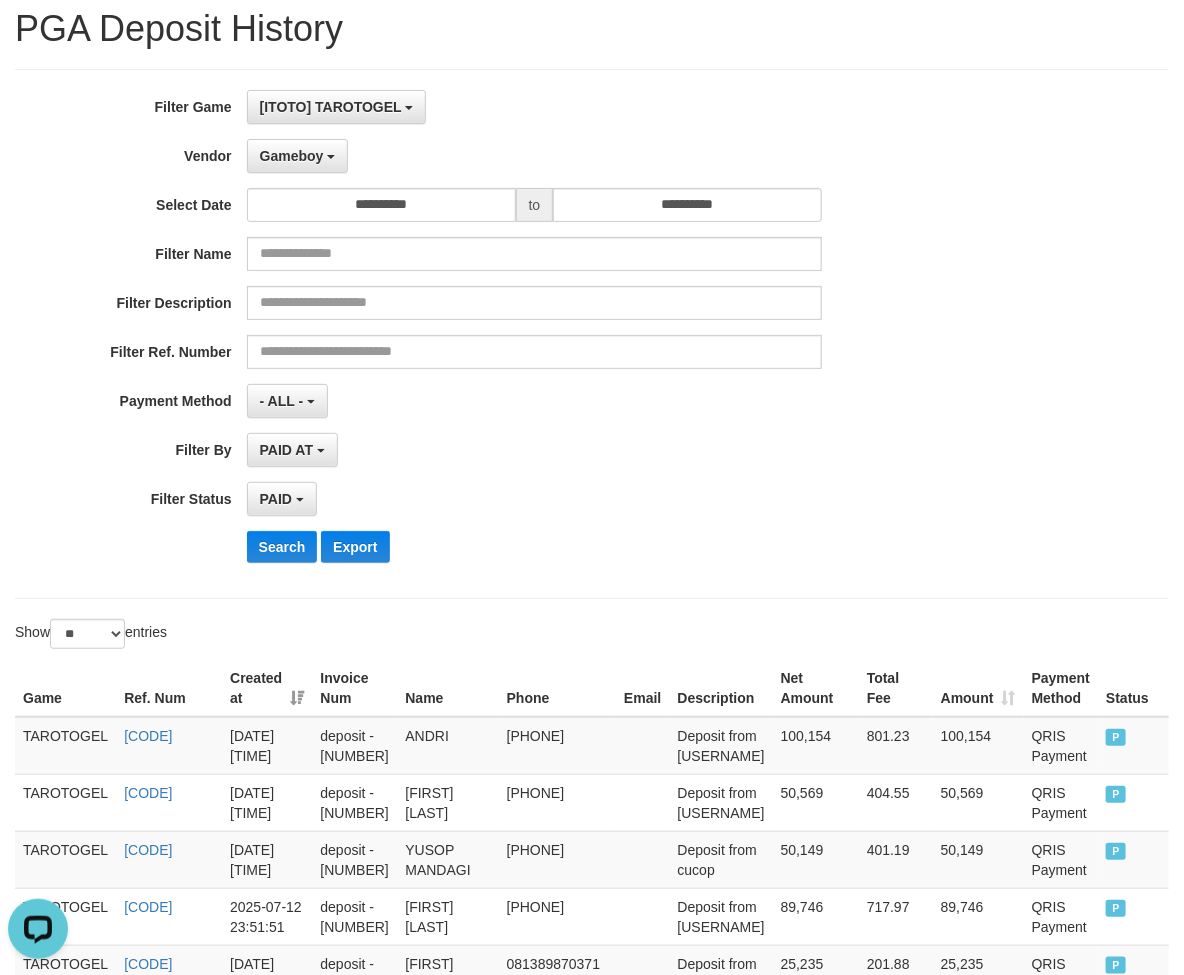 scroll, scrollTop: 0, scrollLeft: 0, axis: both 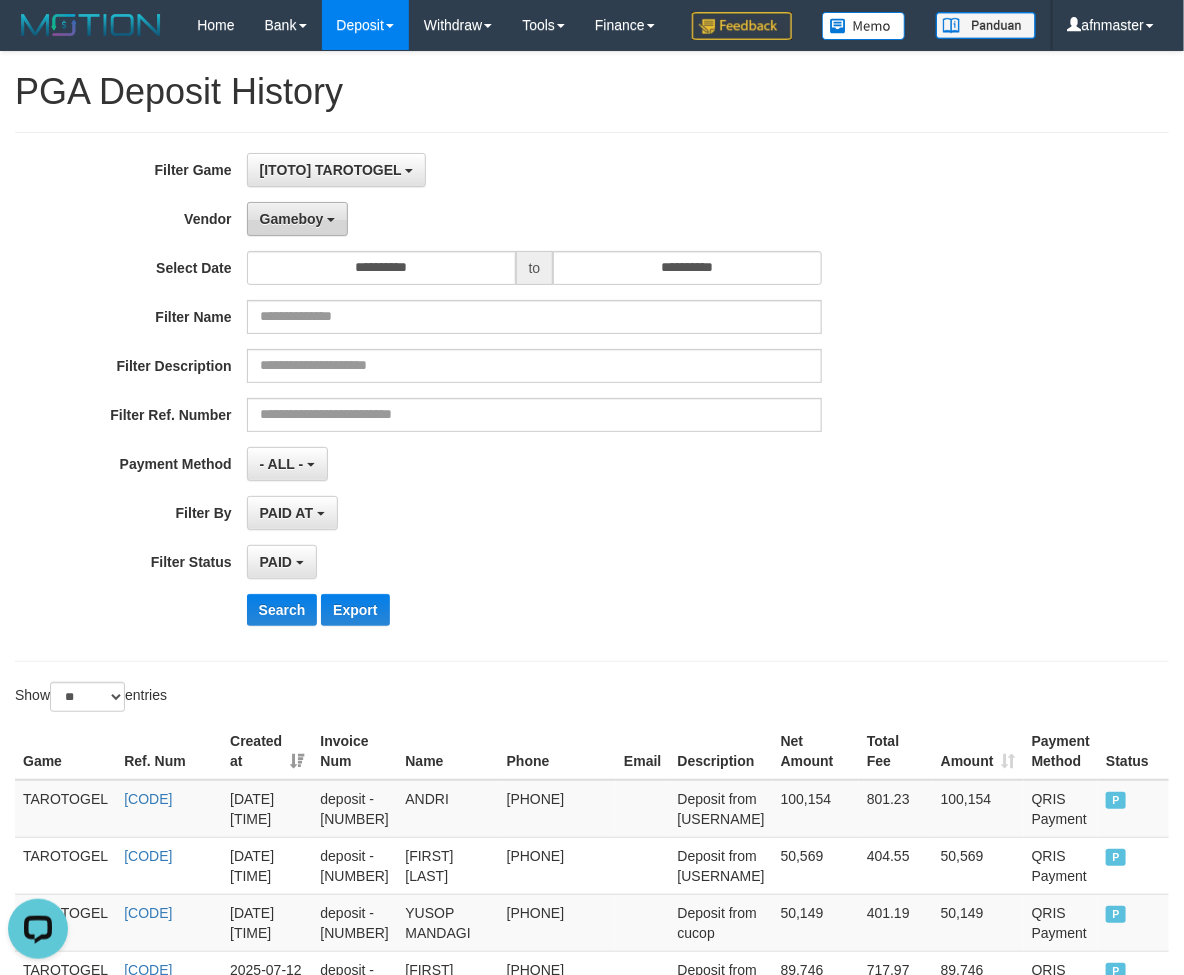click on "Gameboy" at bounding box center [292, 219] 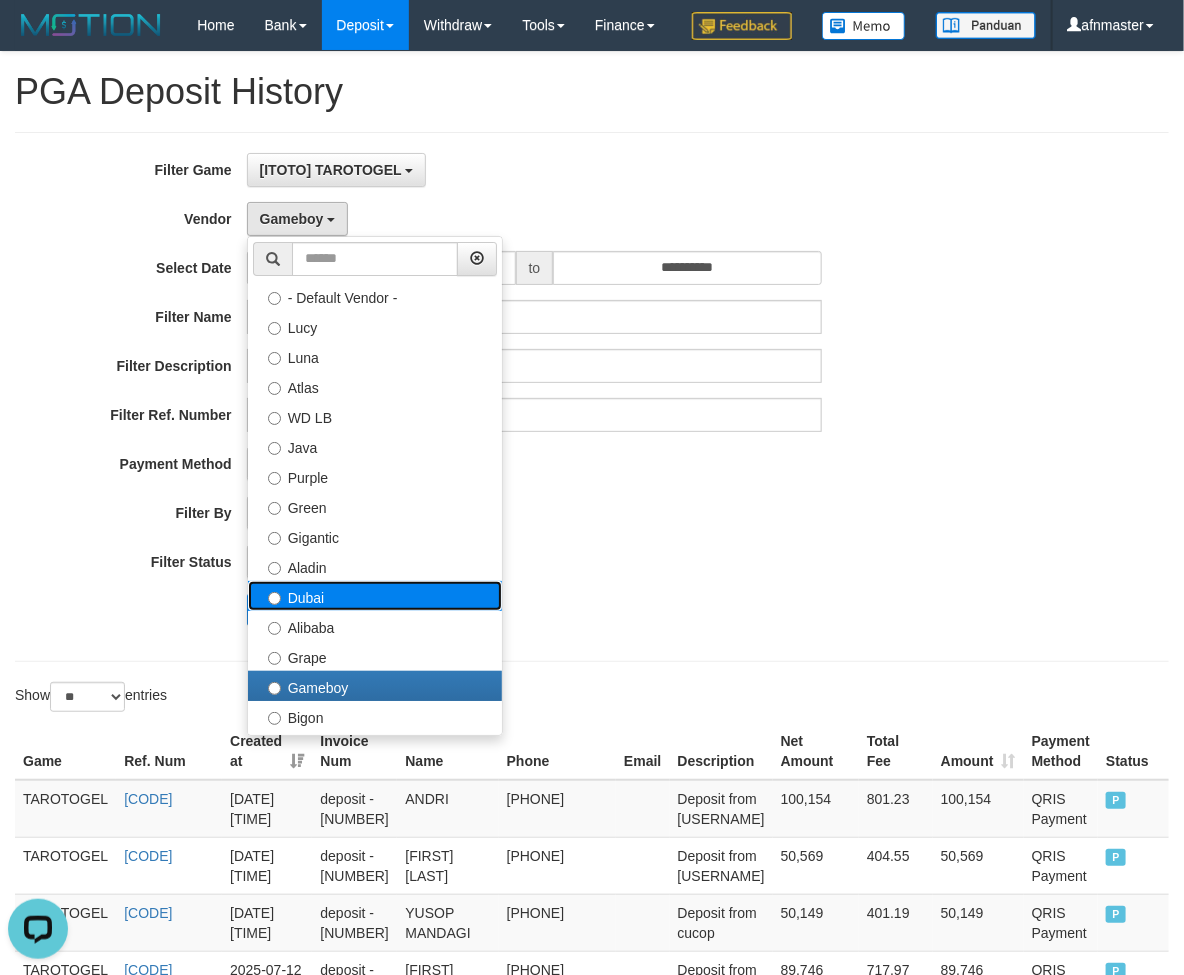 click on "Dubai" at bounding box center [375, 596] 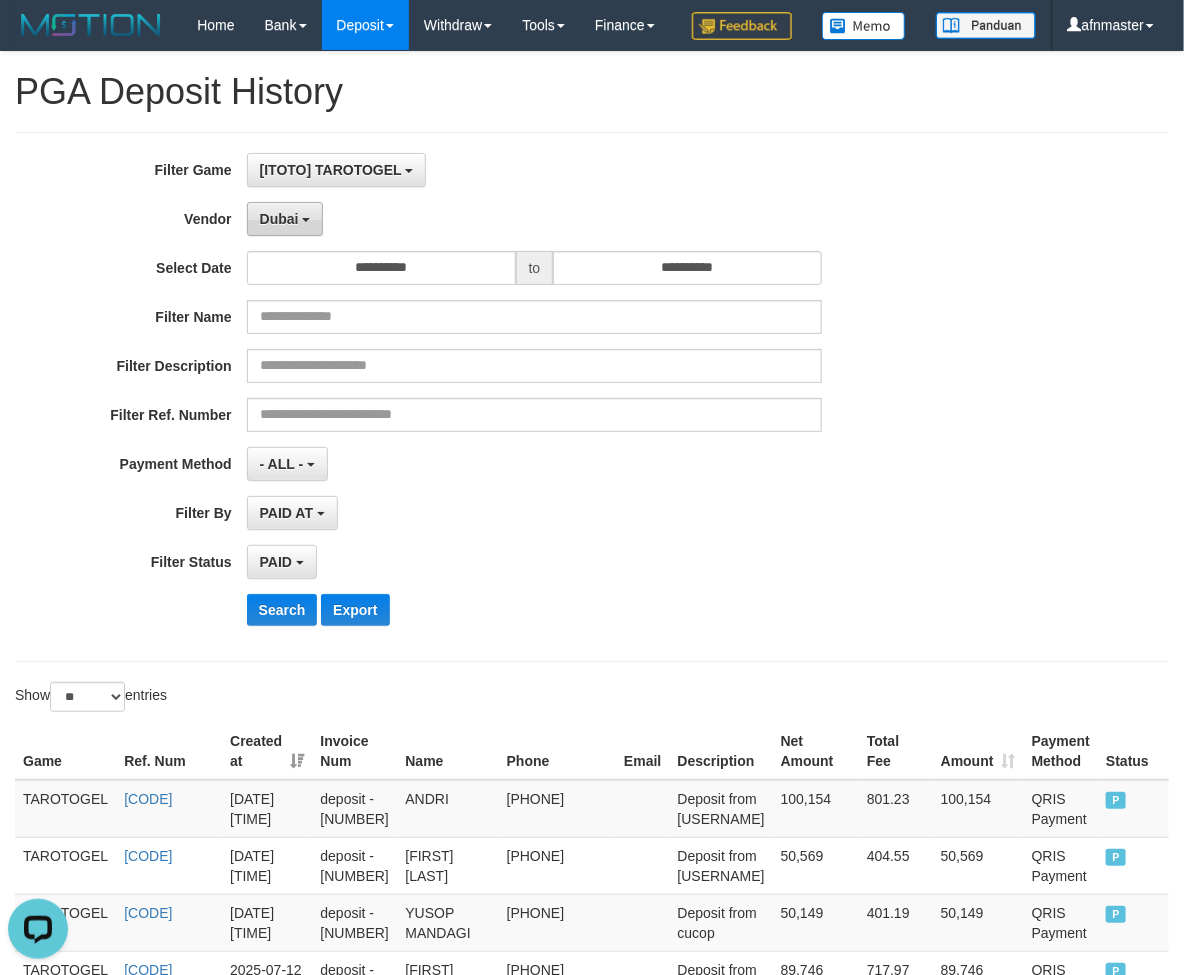 click on "Dubai" at bounding box center [279, 219] 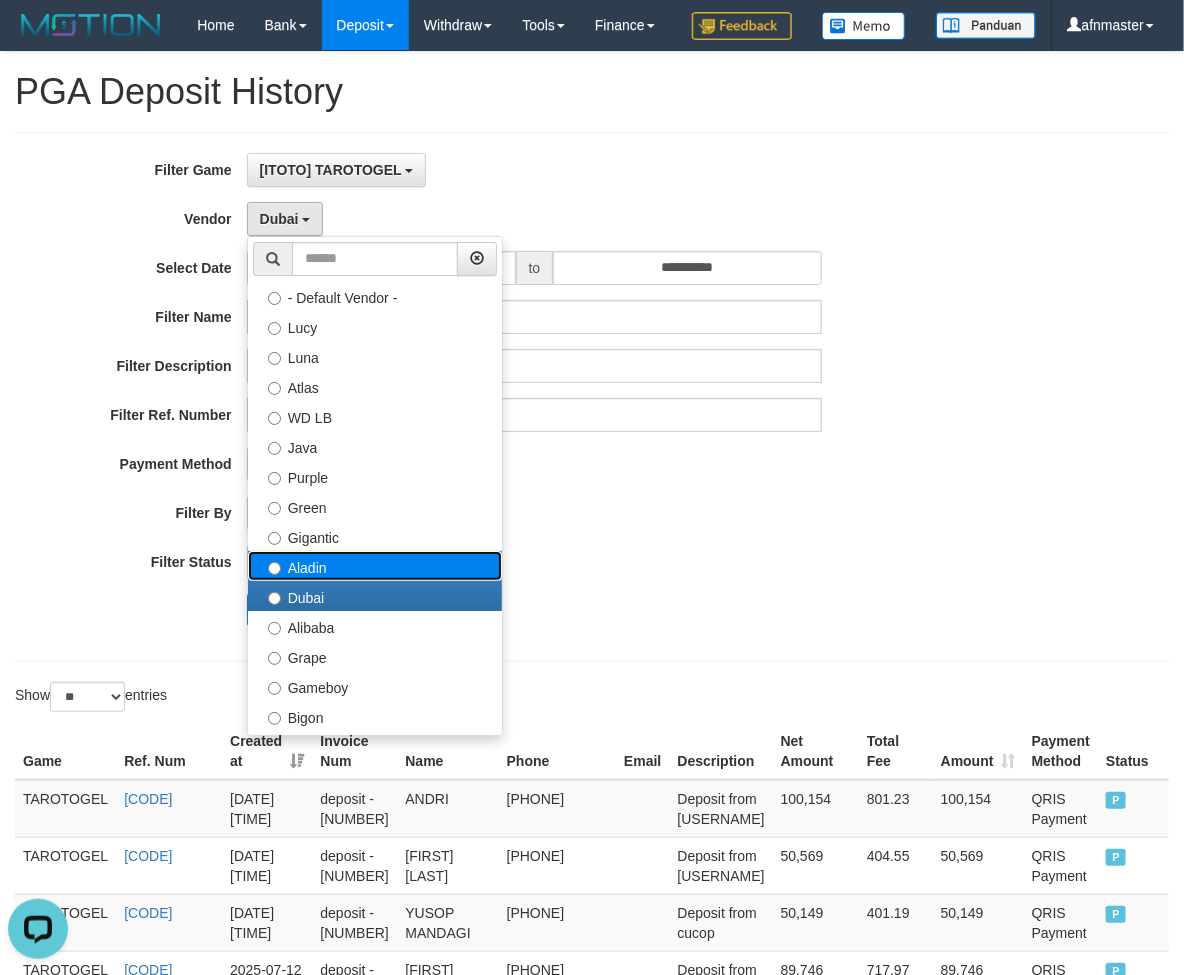 click on "Aladin" at bounding box center [375, 566] 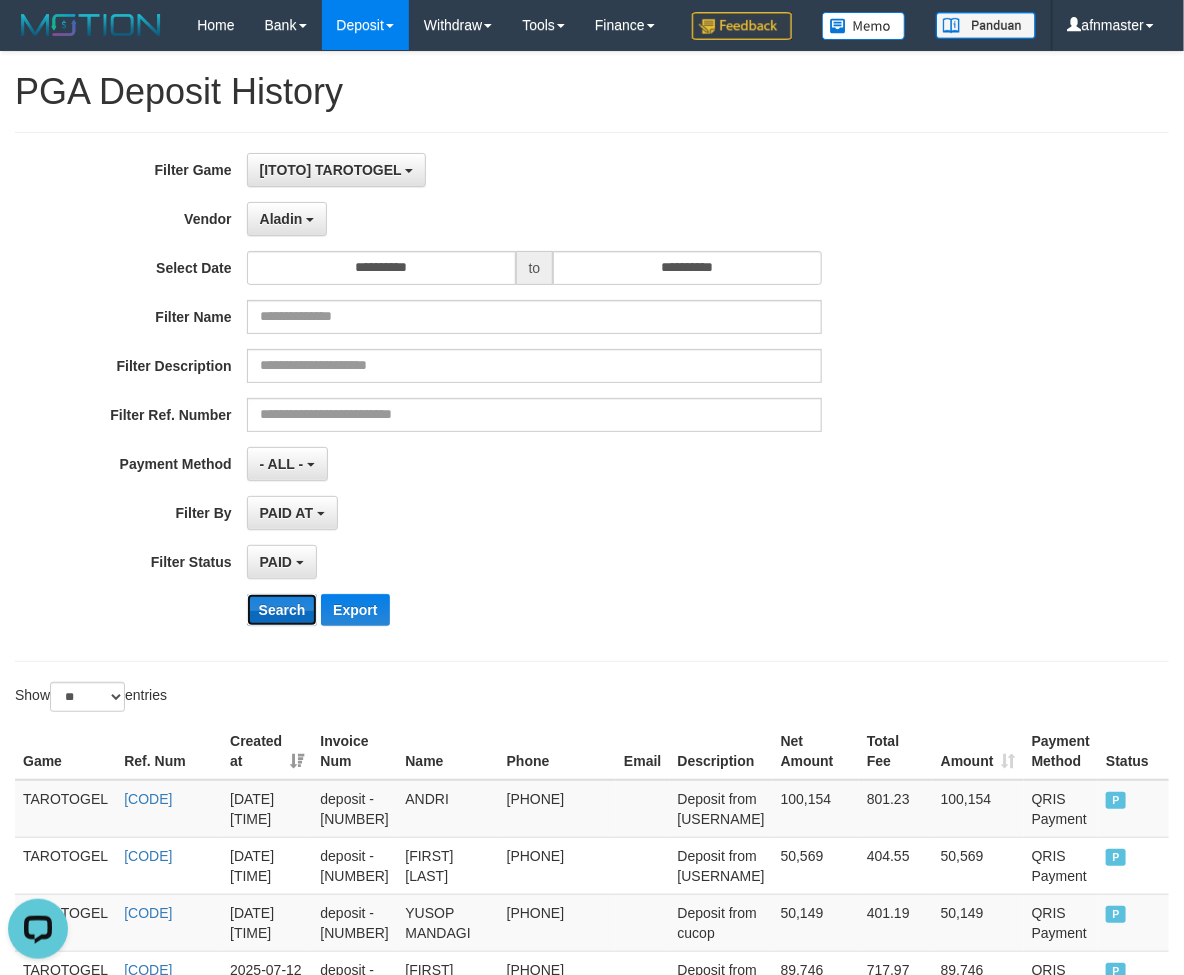 click on "Search" at bounding box center [282, 610] 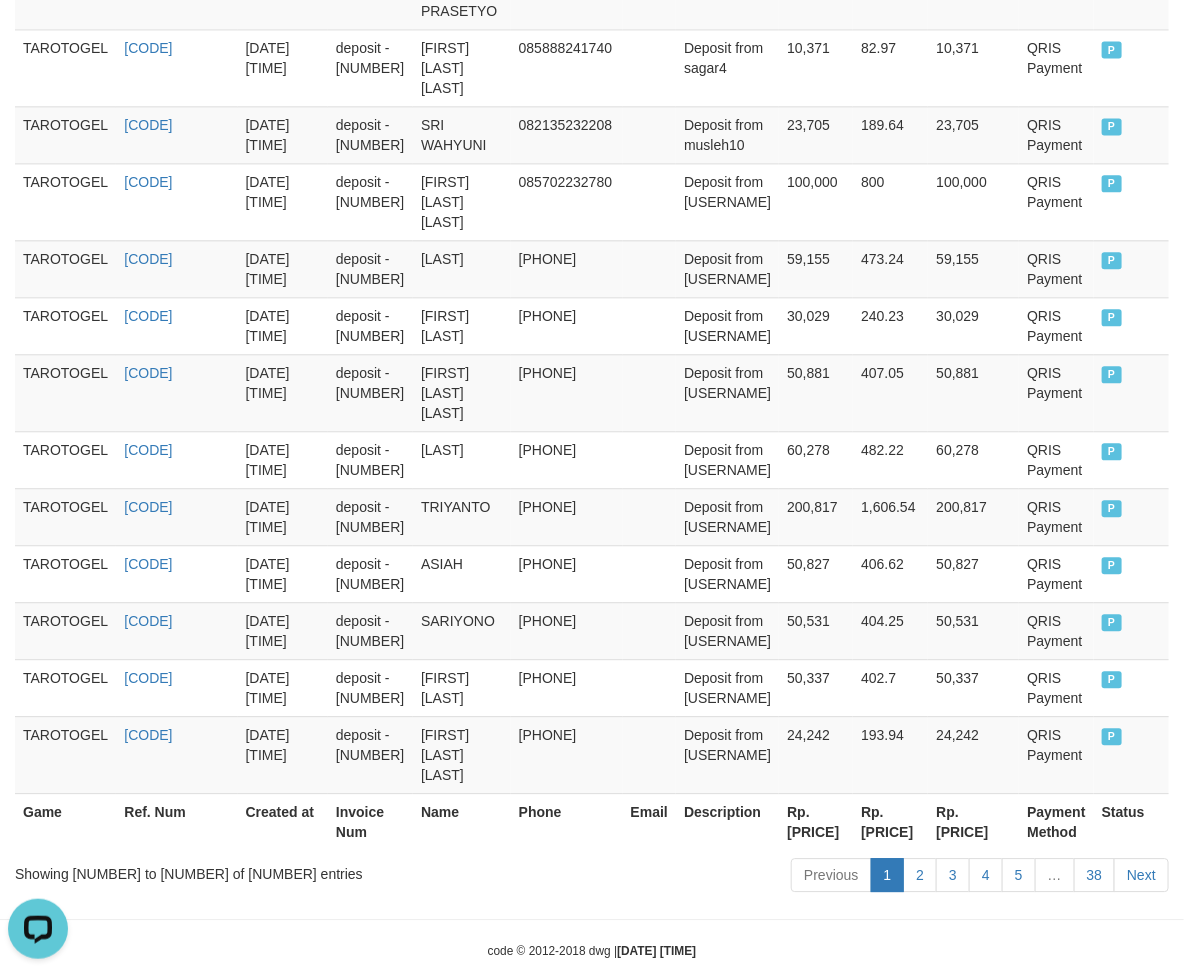 scroll, scrollTop: 1580, scrollLeft: 0, axis: vertical 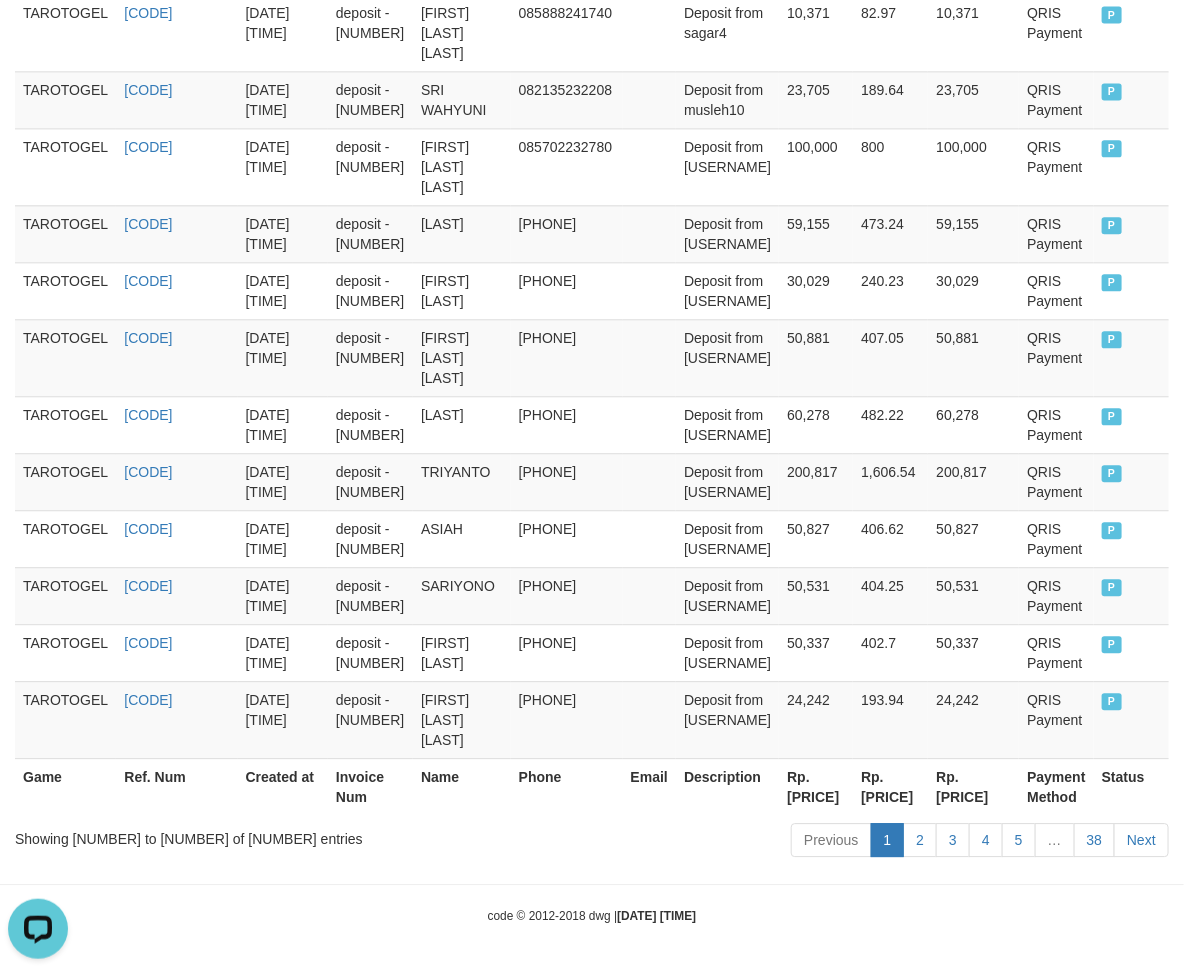 click on "Rp. [PRICE]" at bounding box center [816, 786] 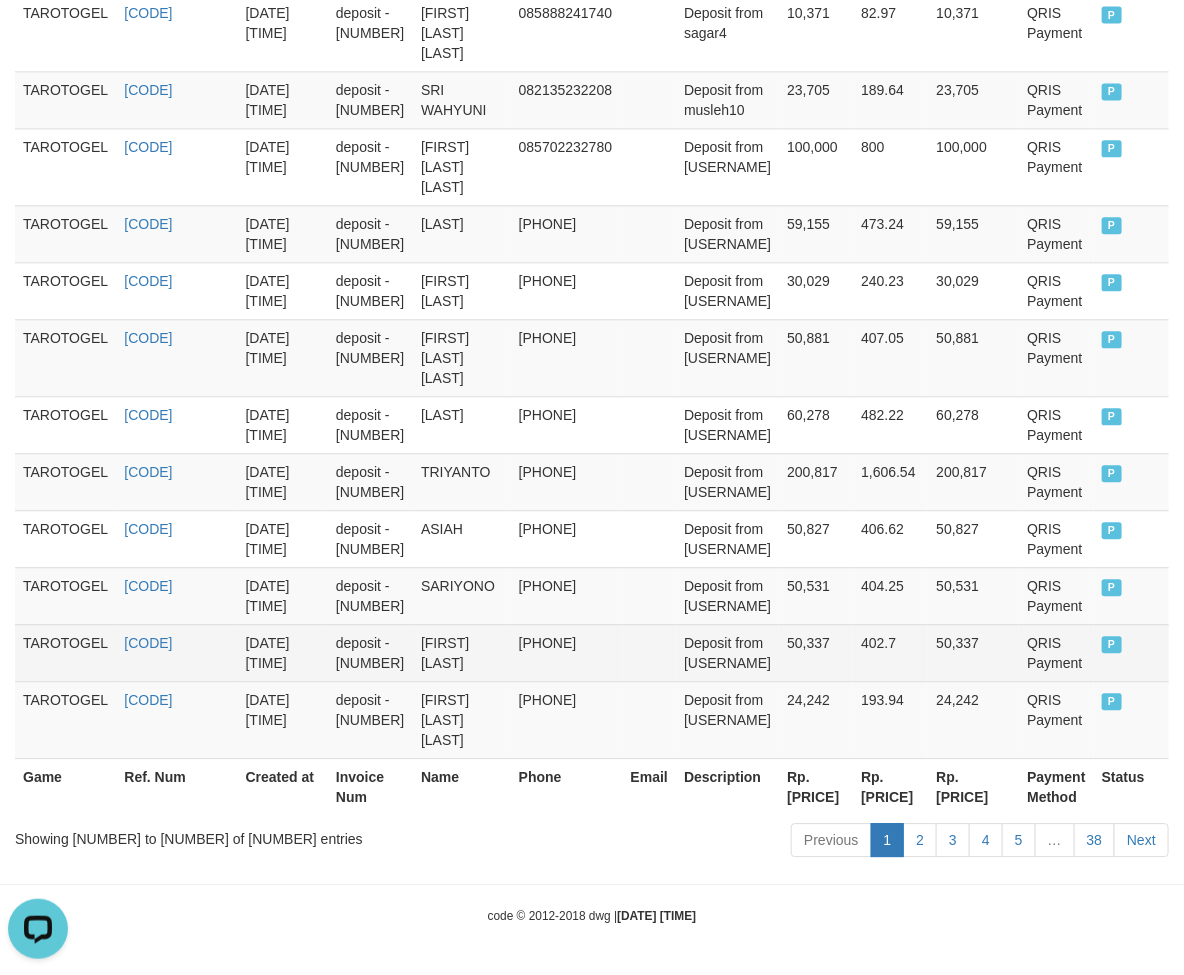 copy on "109,178,508" 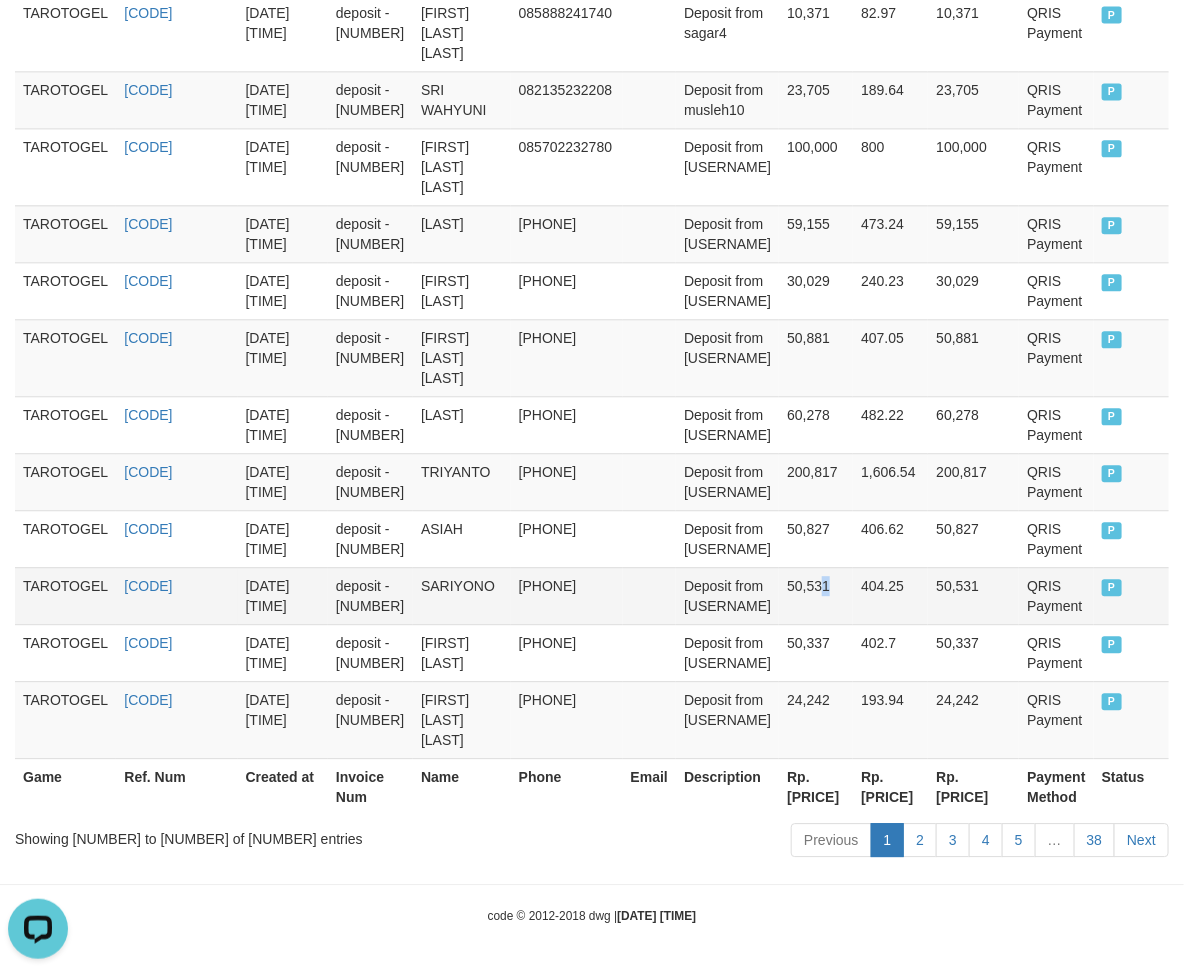 click on "50,531" at bounding box center (816, 595) 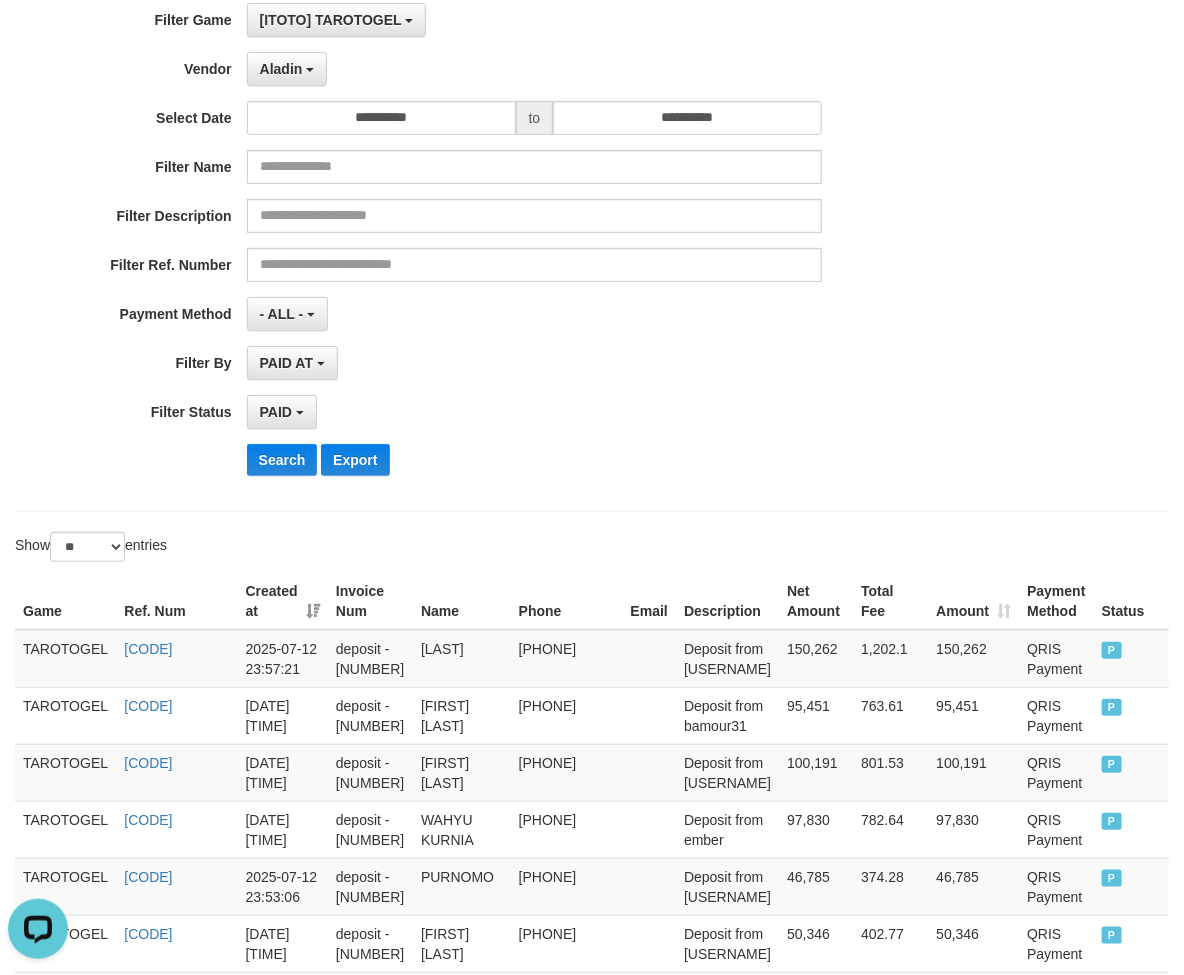 scroll, scrollTop: 0, scrollLeft: 0, axis: both 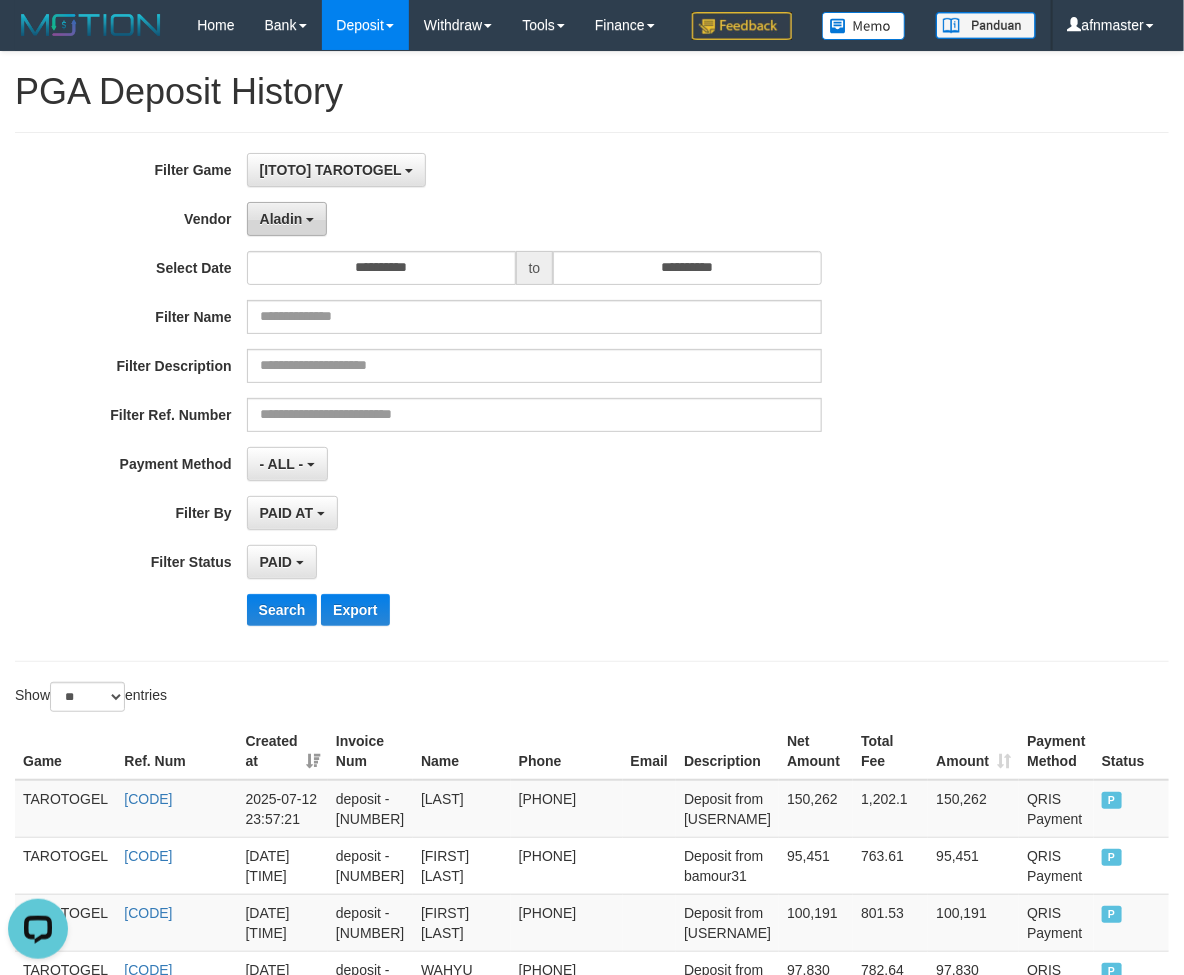 click on "Aladin" at bounding box center [287, 219] 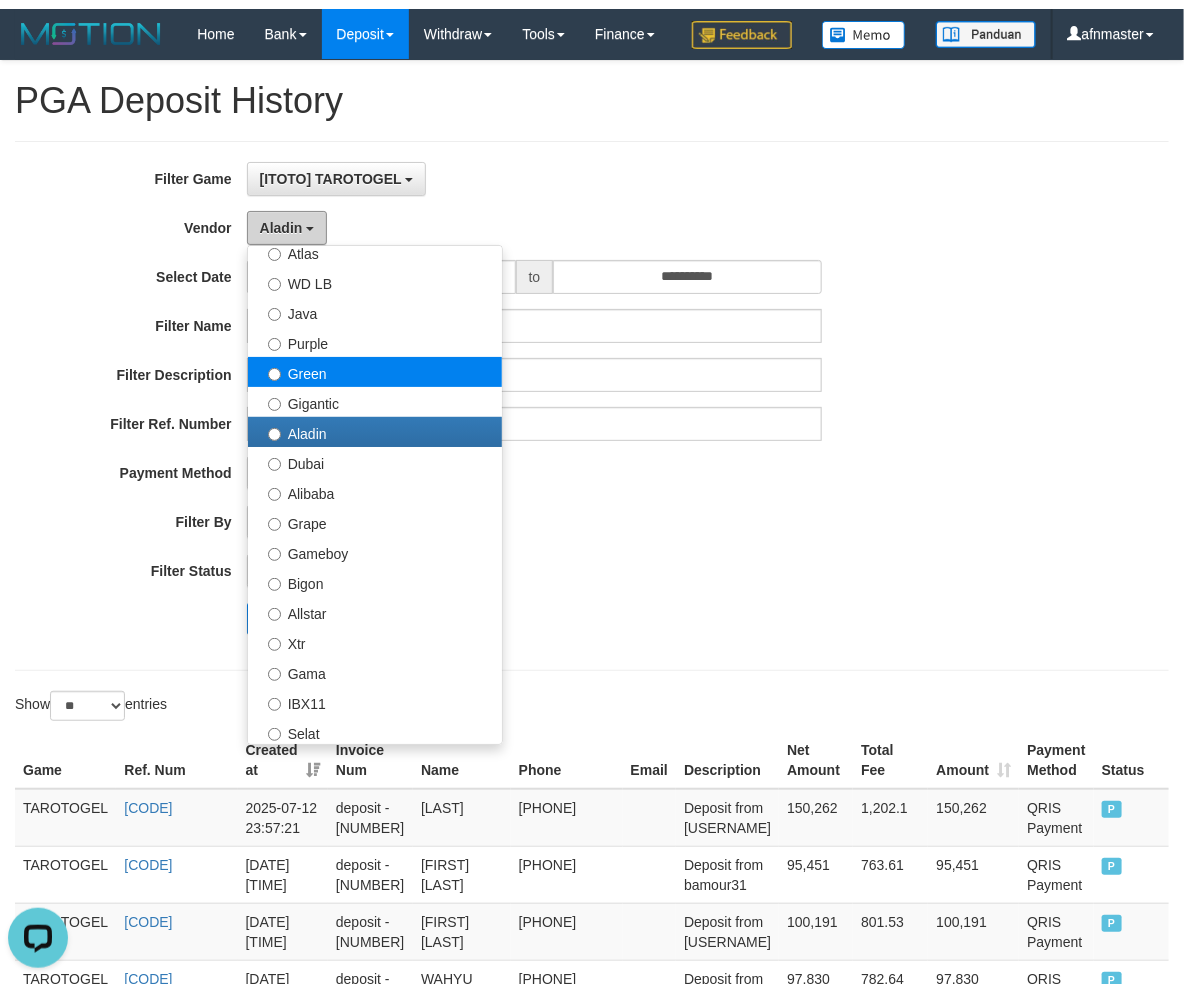 scroll, scrollTop: 333, scrollLeft: 0, axis: vertical 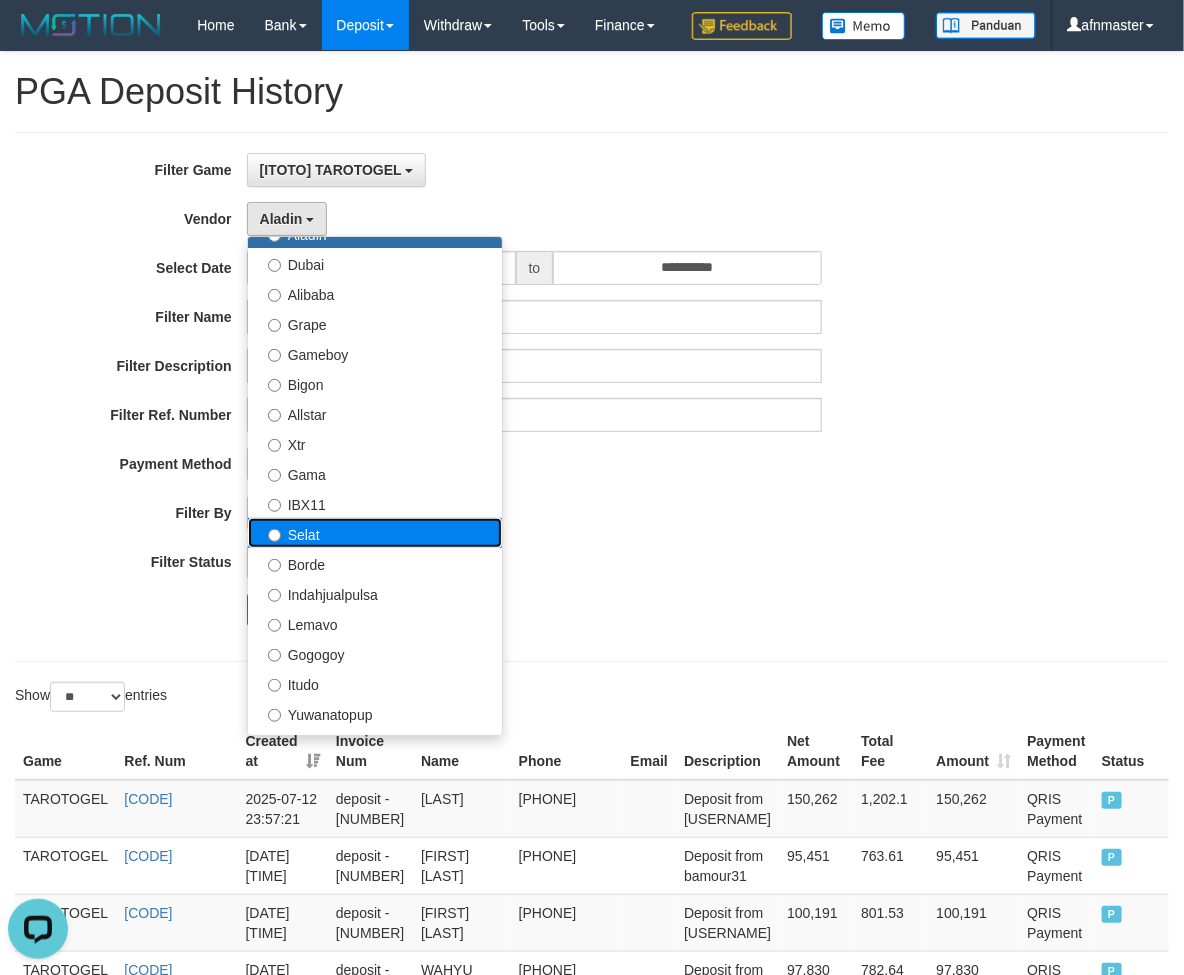 click on "Selat" at bounding box center (375, 533) 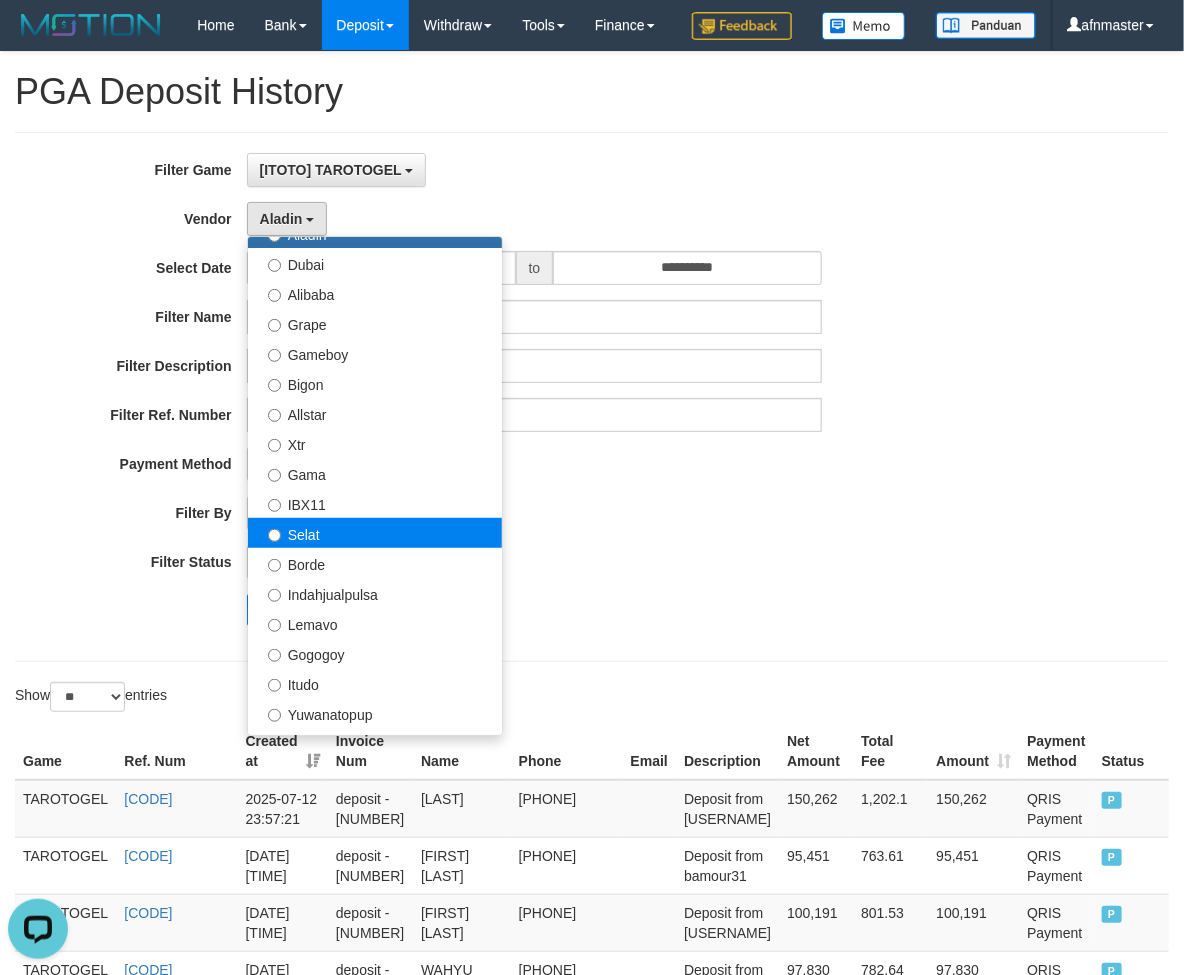 select on "**********" 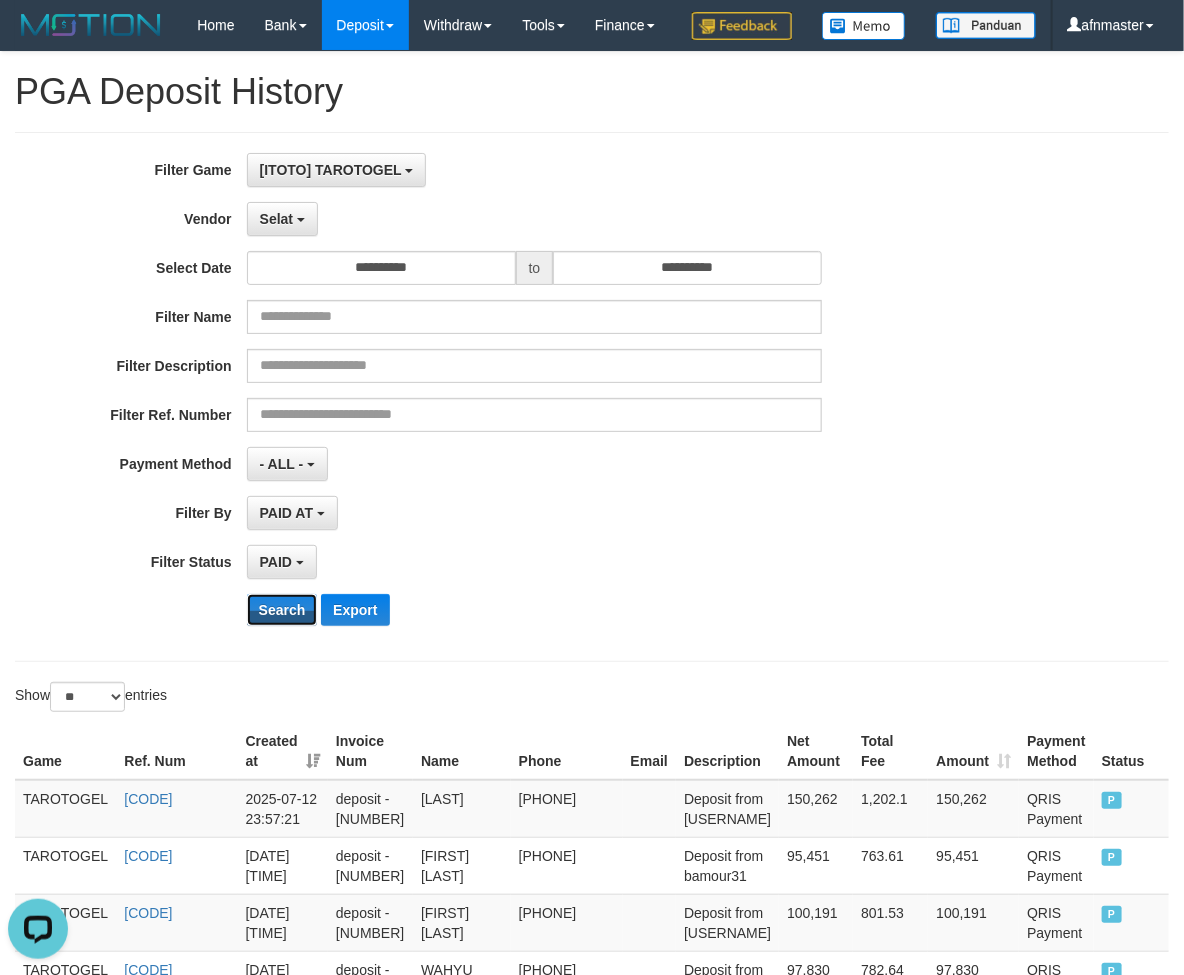 click on "Search" at bounding box center [282, 610] 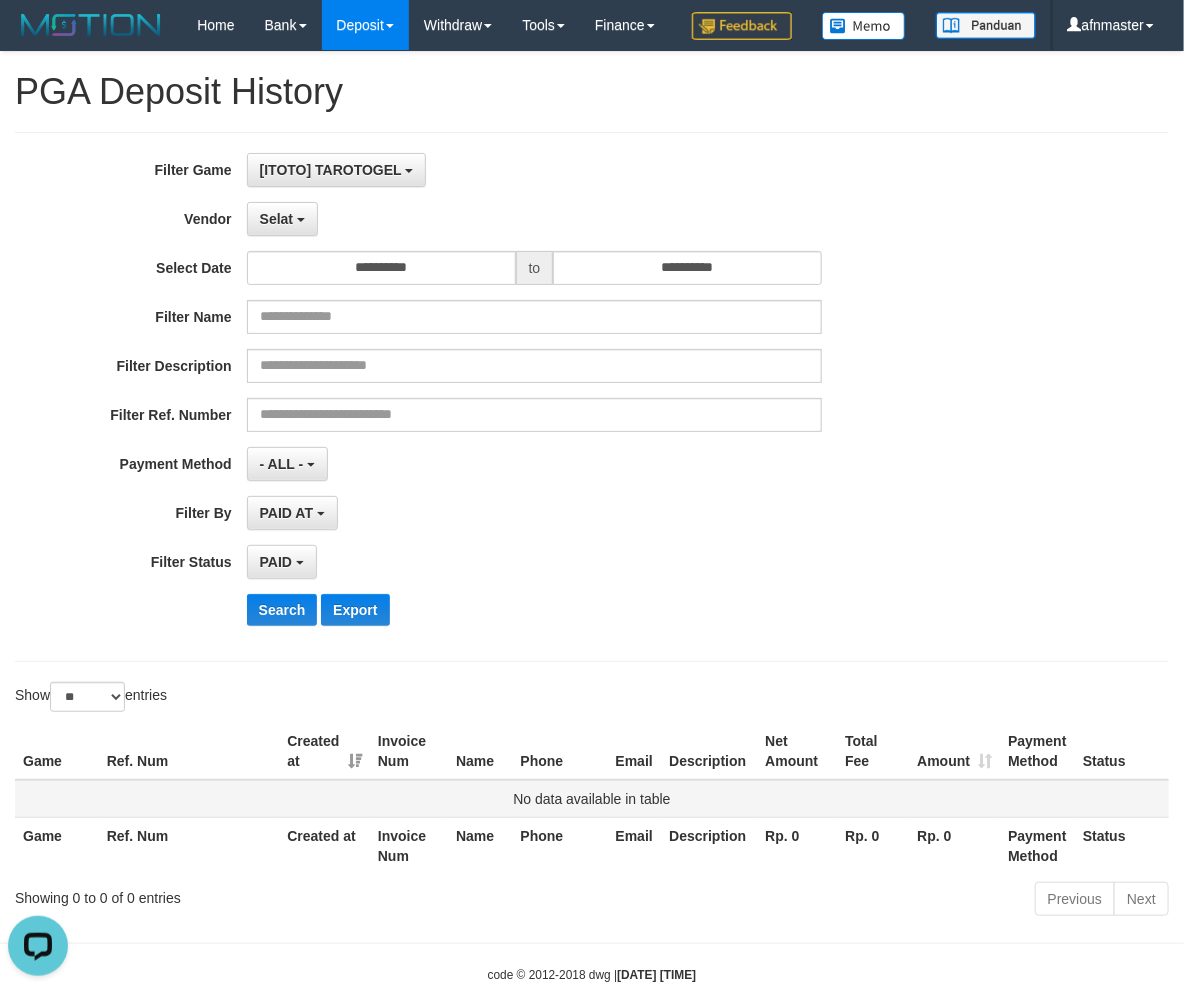 click on "No data available in table" at bounding box center (592, 799) 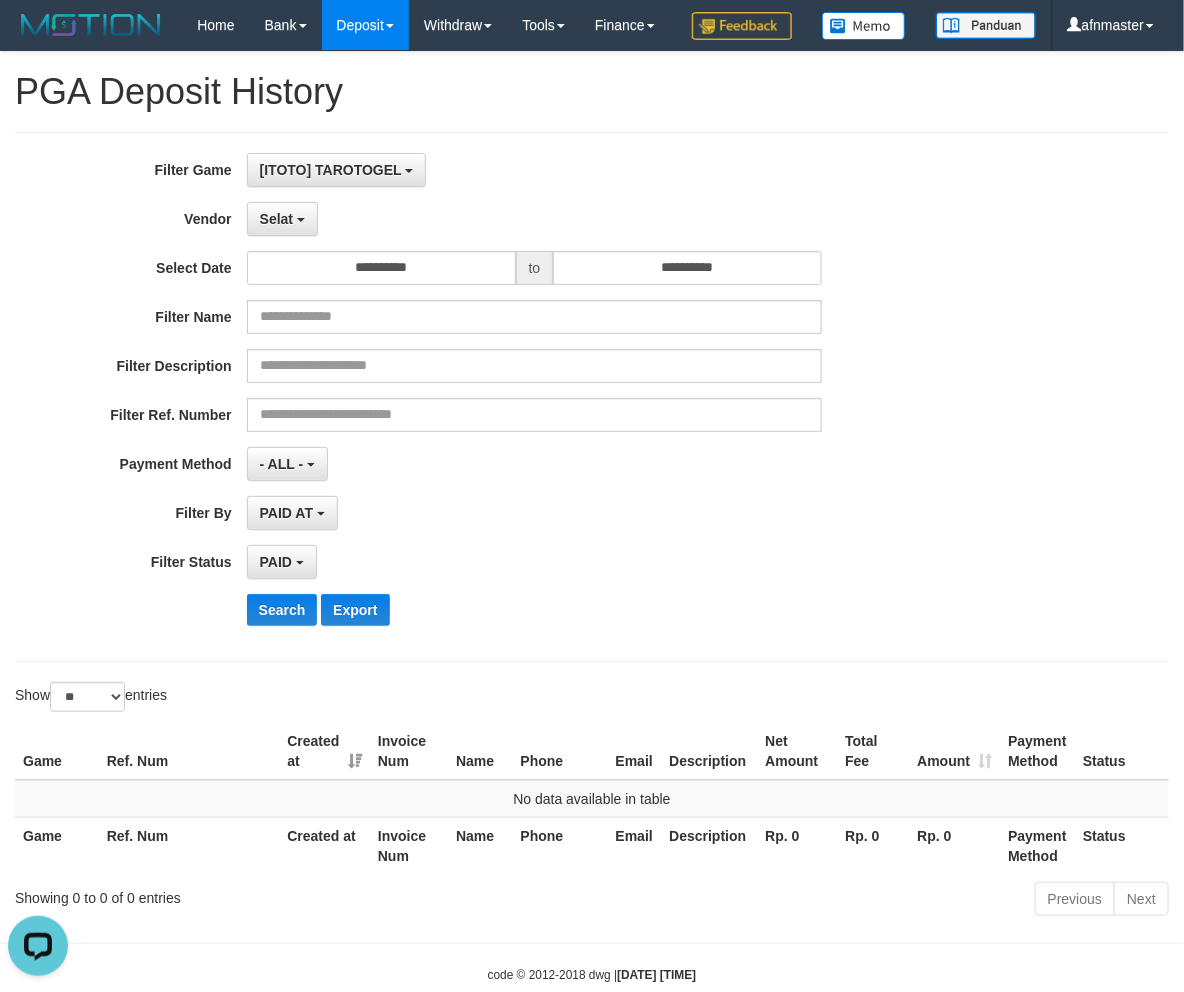 click on "Description" at bounding box center (709, 845) 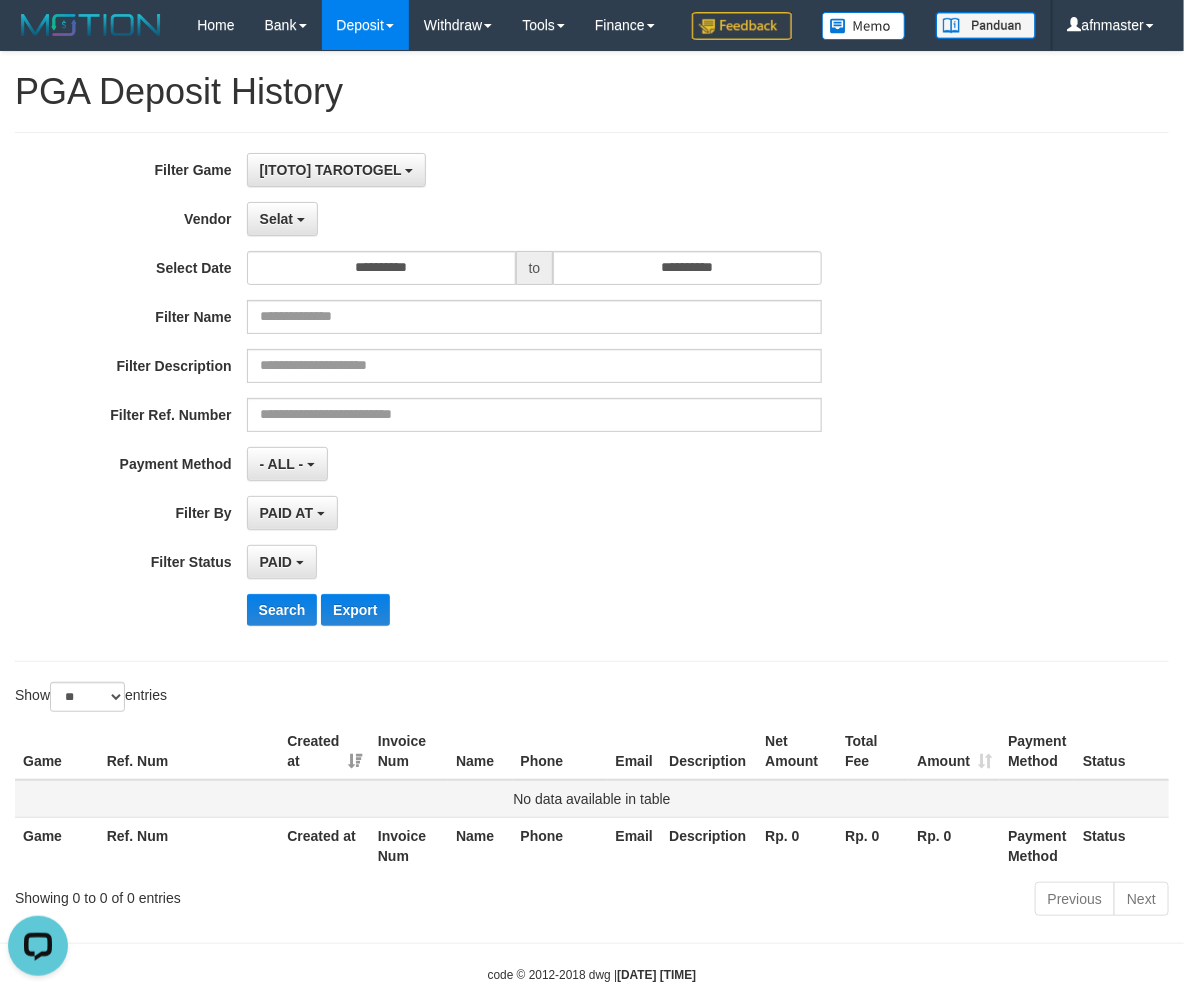 drag, startPoint x: 786, startPoint y: 860, endPoint x: 754, endPoint y: 858, distance: 32.06244 